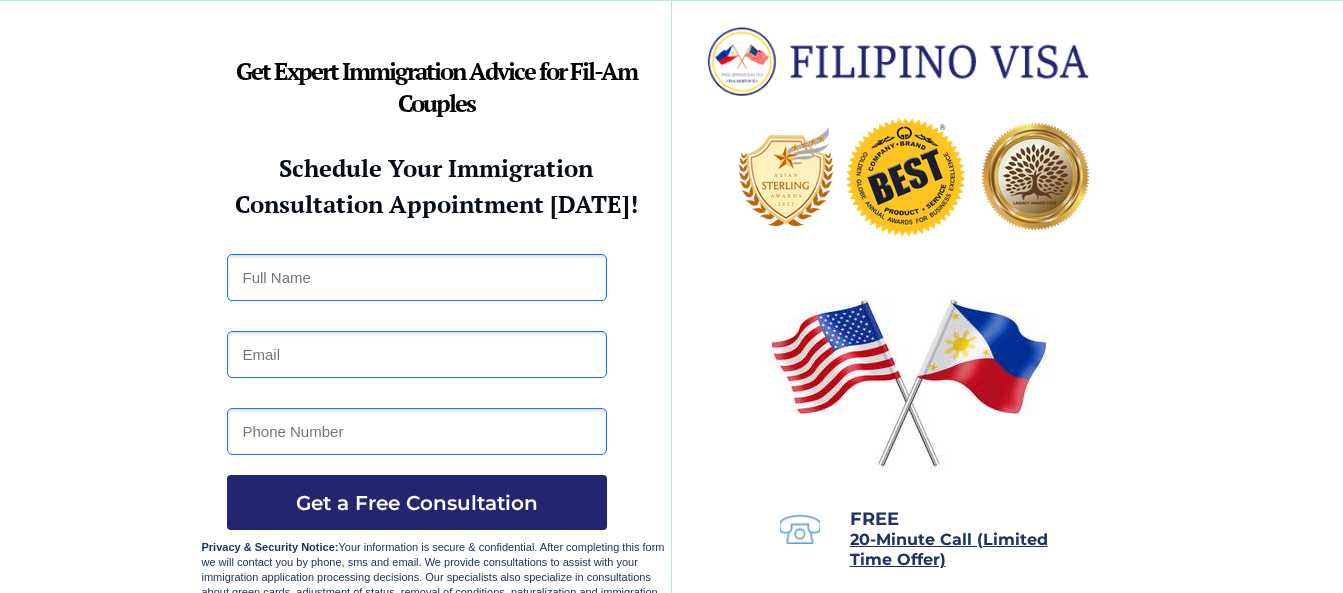 scroll, scrollTop: 0, scrollLeft: 0, axis: both 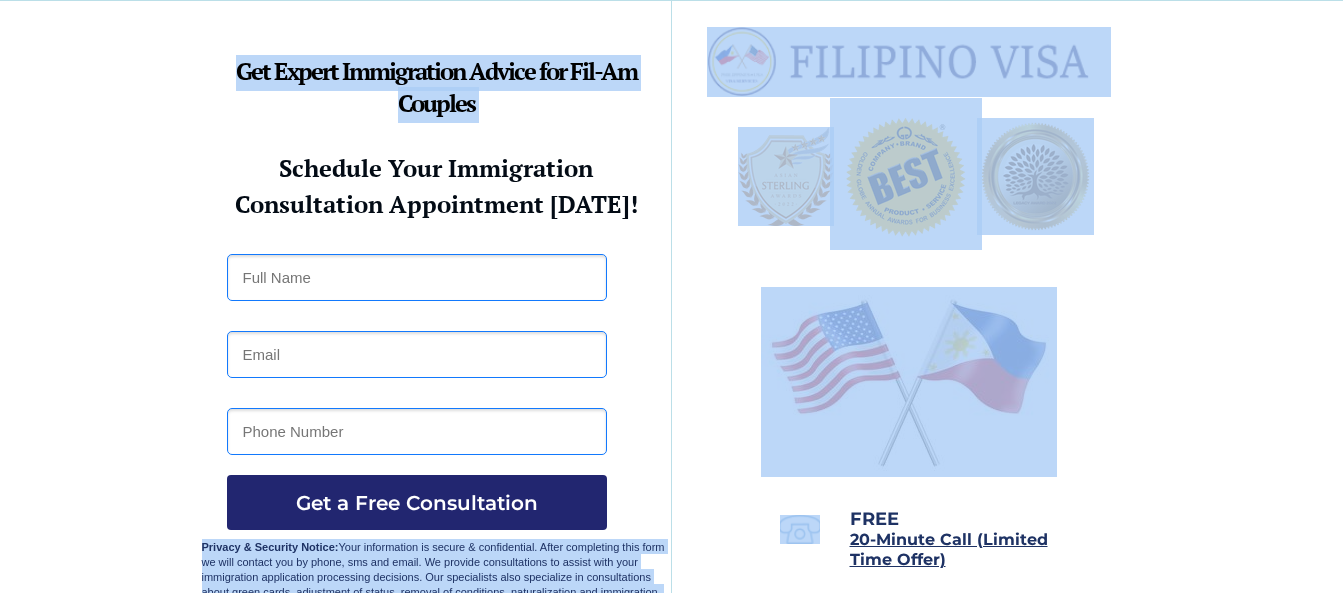 drag, startPoint x: 713, startPoint y: 25, endPoint x: 734, endPoint y: 30, distance: 21.587032 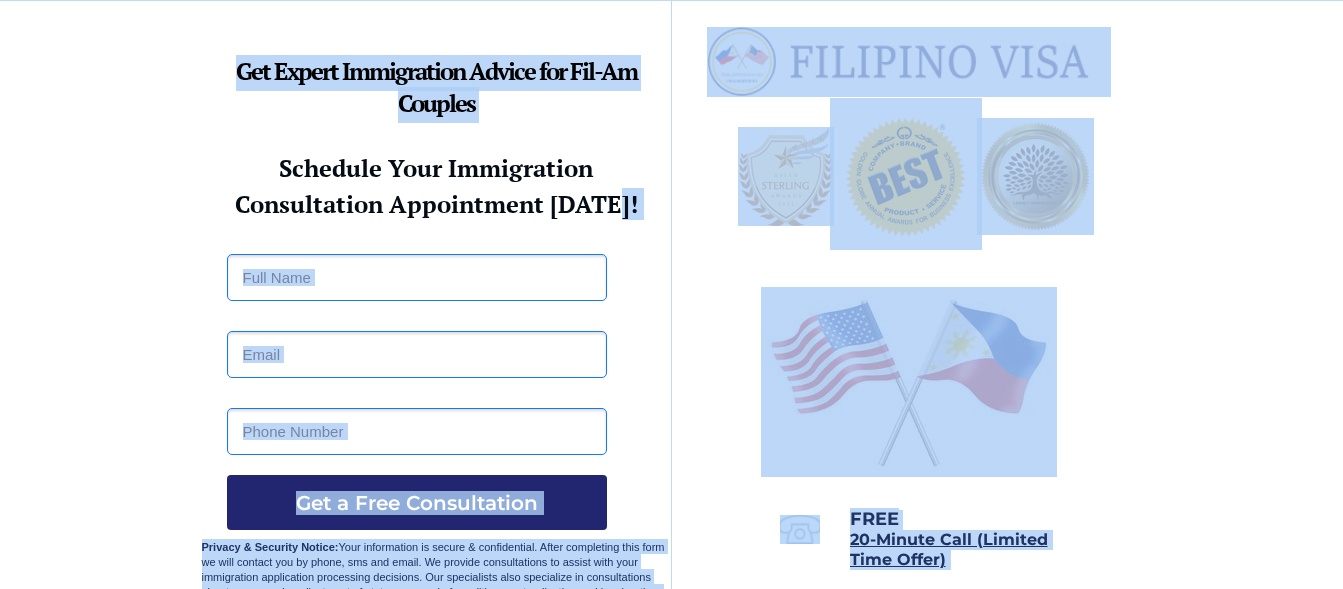 drag, startPoint x: 286, startPoint y: 148, endPoint x: 629, endPoint y: 204, distance: 347.54135 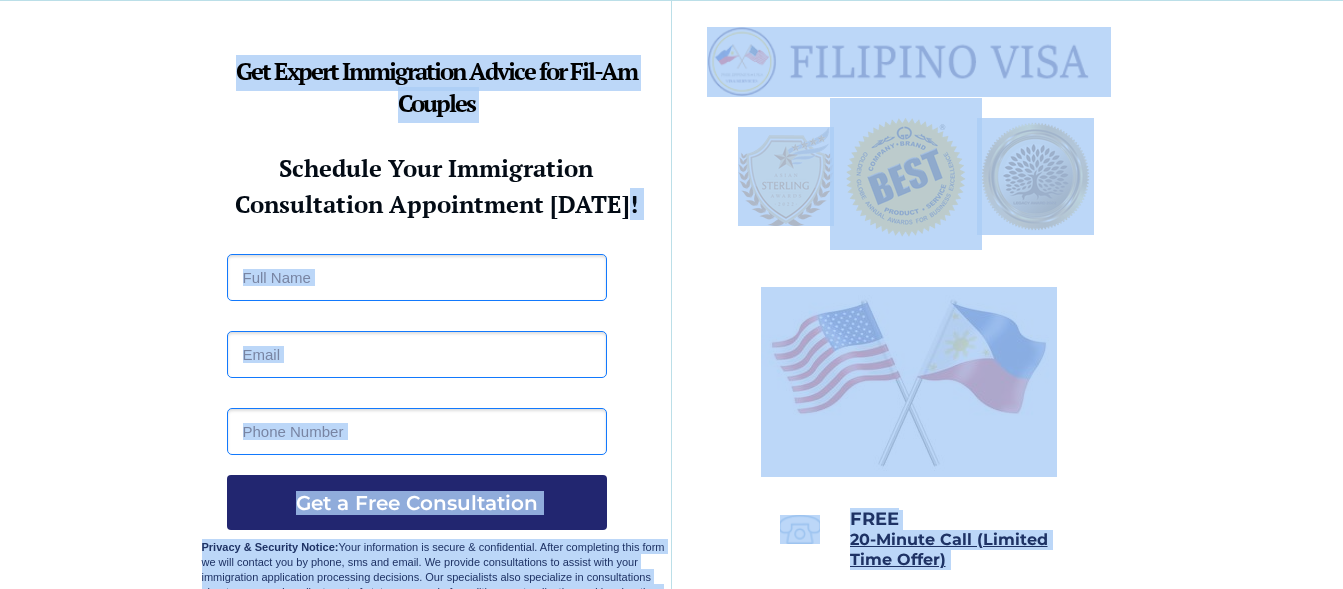 click at bounding box center (671, 304) 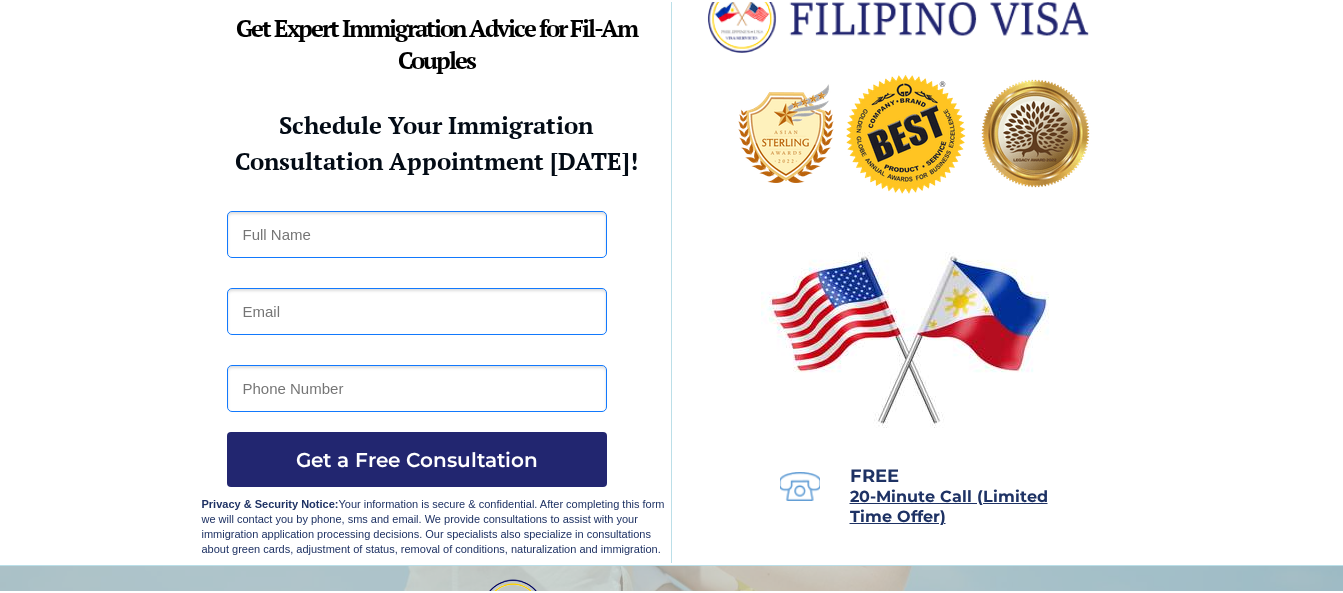 scroll, scrollTop: 0, scrollLeft: 0, axis: both 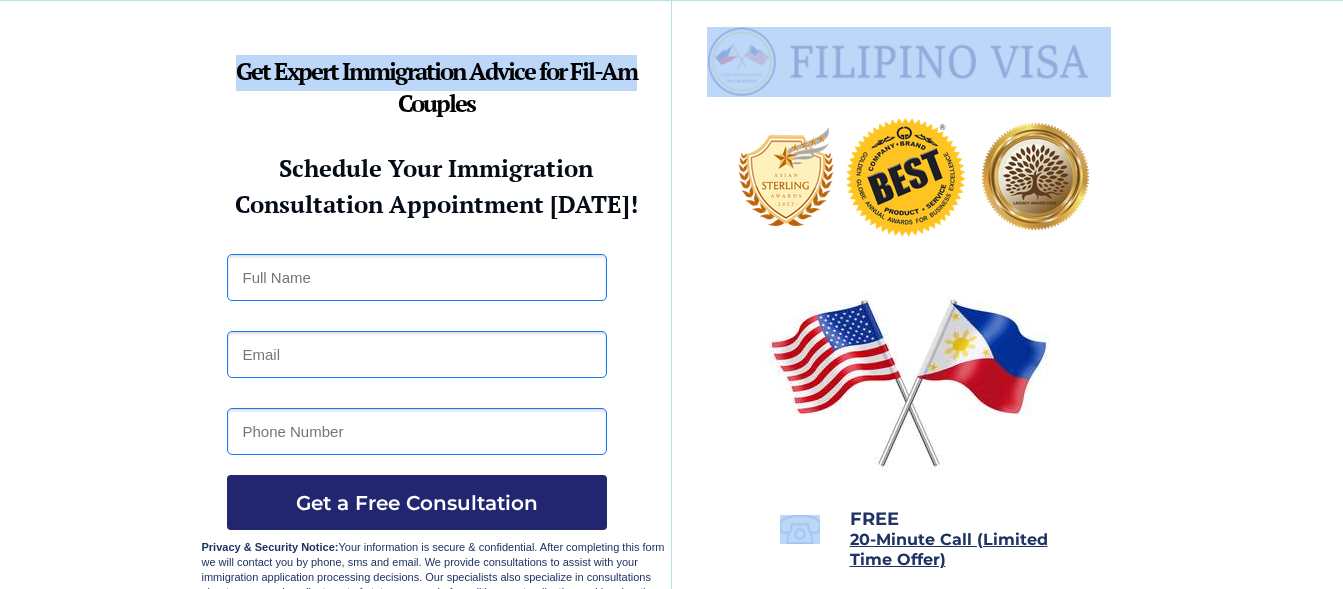 drag, startPoint x: 660, startPoint y: 79, endPoint x: 722, endPoint y: 71, distance: 62.514 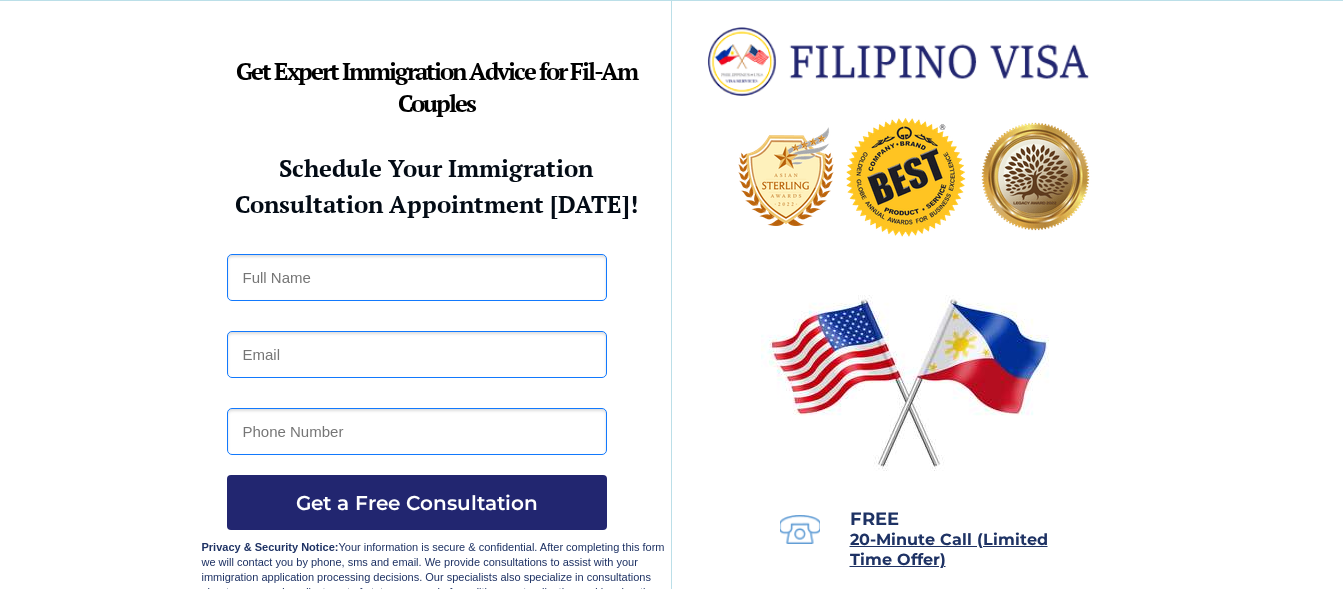 click at bounding box center (671, 304) 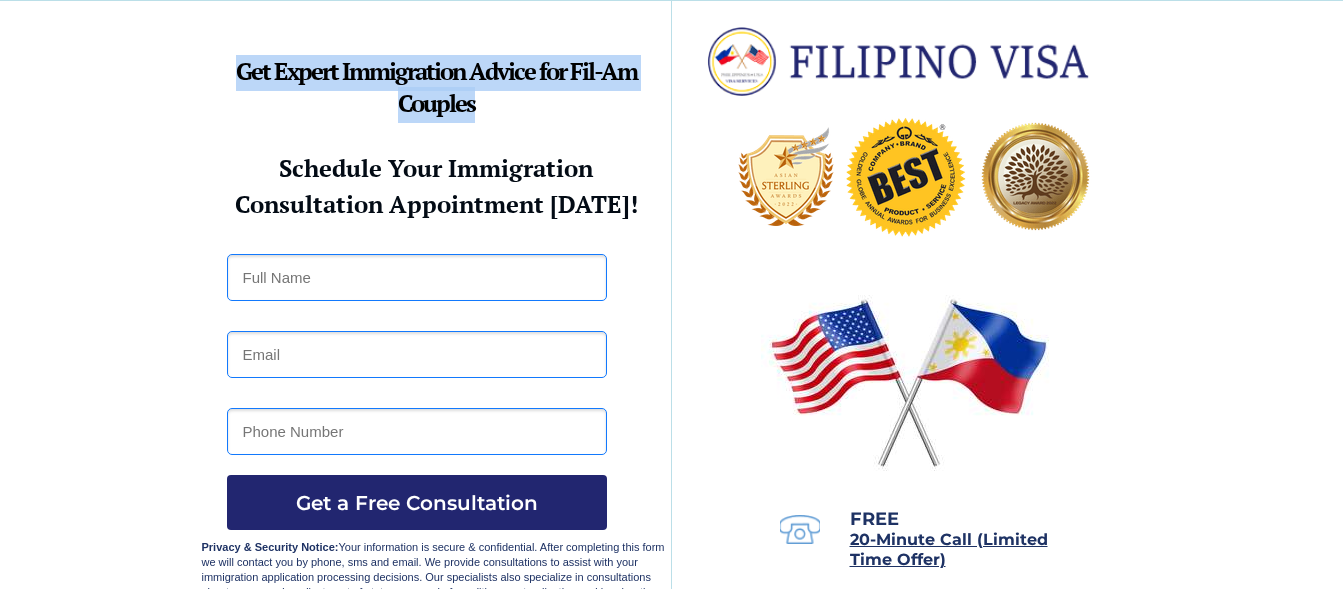 drag, startPoint x: 222, startPoint y: 62, endPoint x: 494, endPoint y: 112, distance: 276.5574 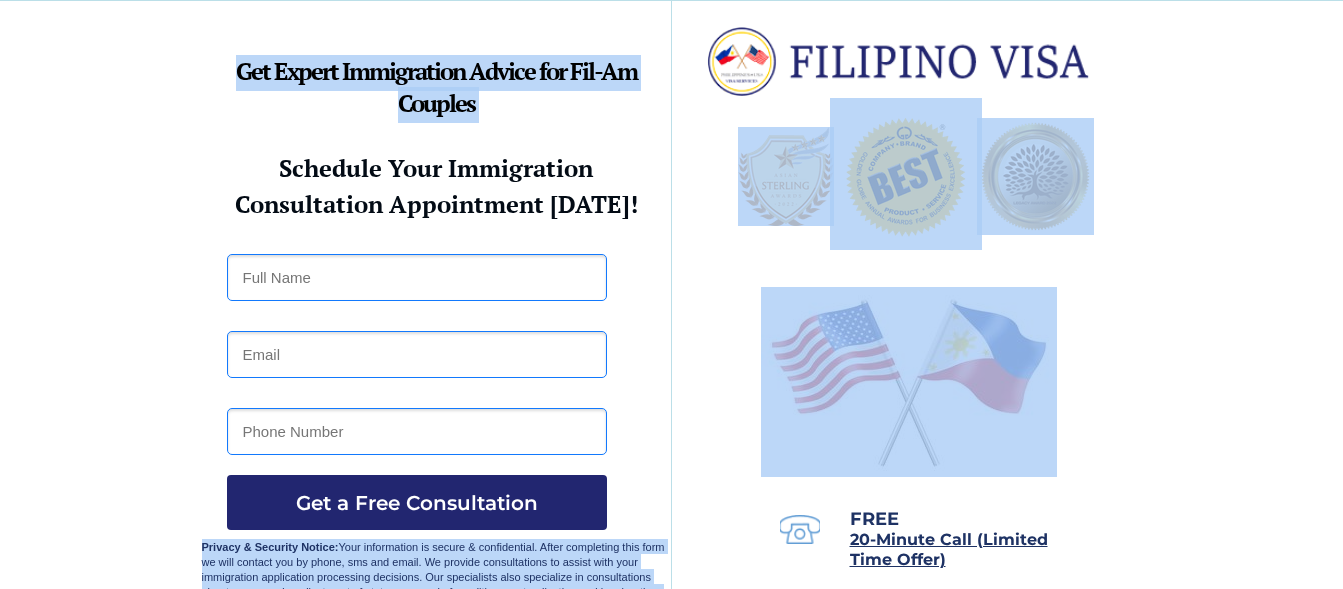 drag, startPoint x: 219, startPoint y: 69, endPoint x: 476, endPoint y: 130, distance: 264.1401 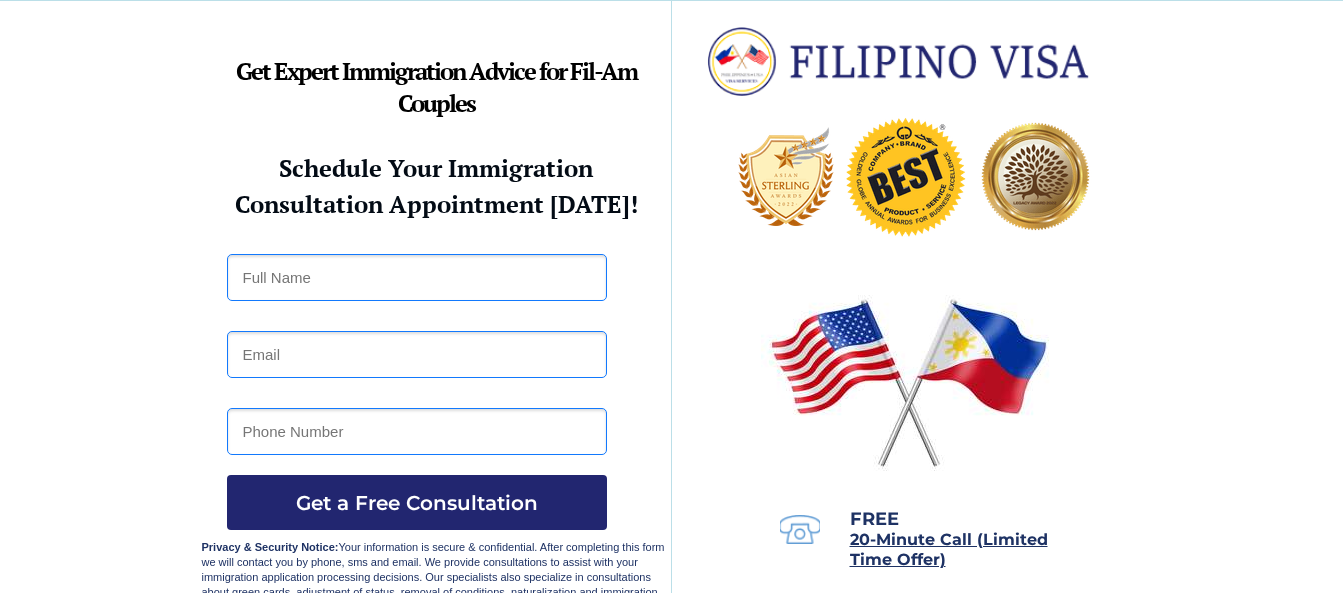 click at bounding box center (417, 277) 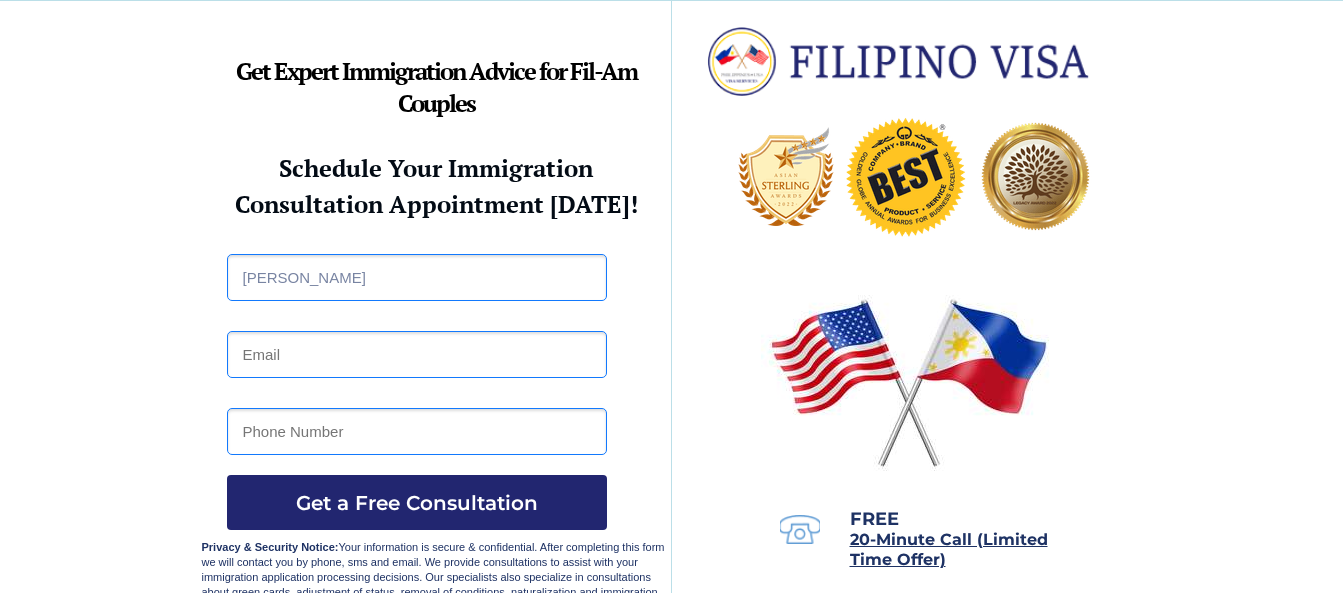 type on "luveniaalegata587@gmail.com" 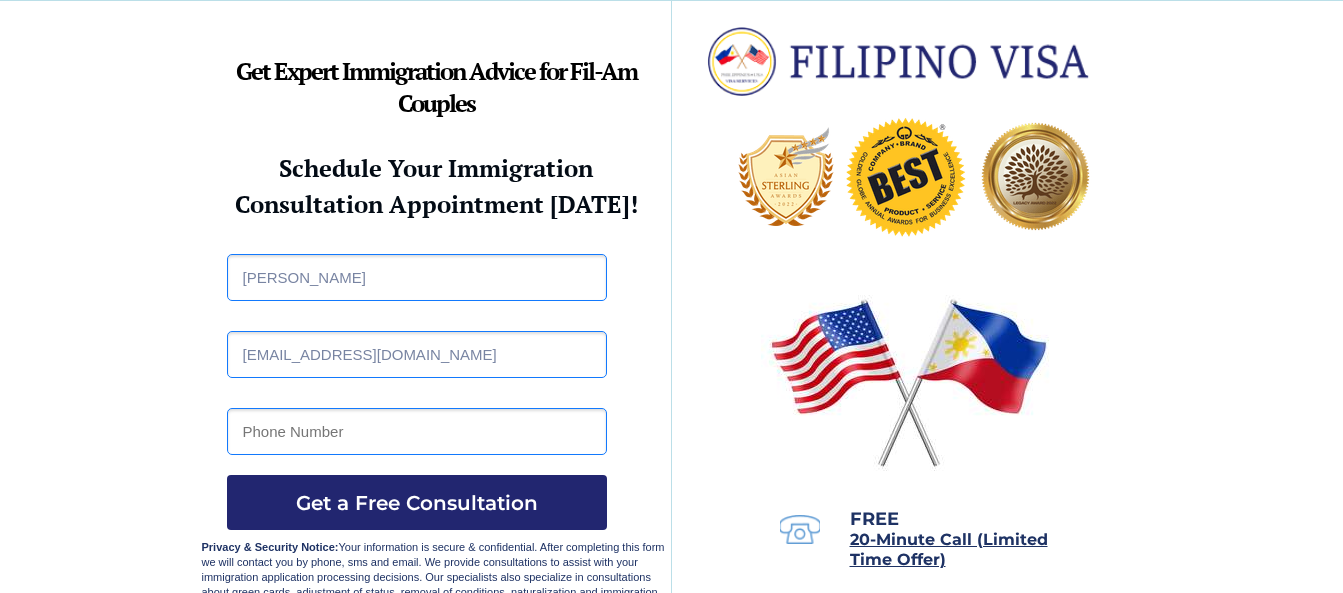 click at bounding box center (417, 431) 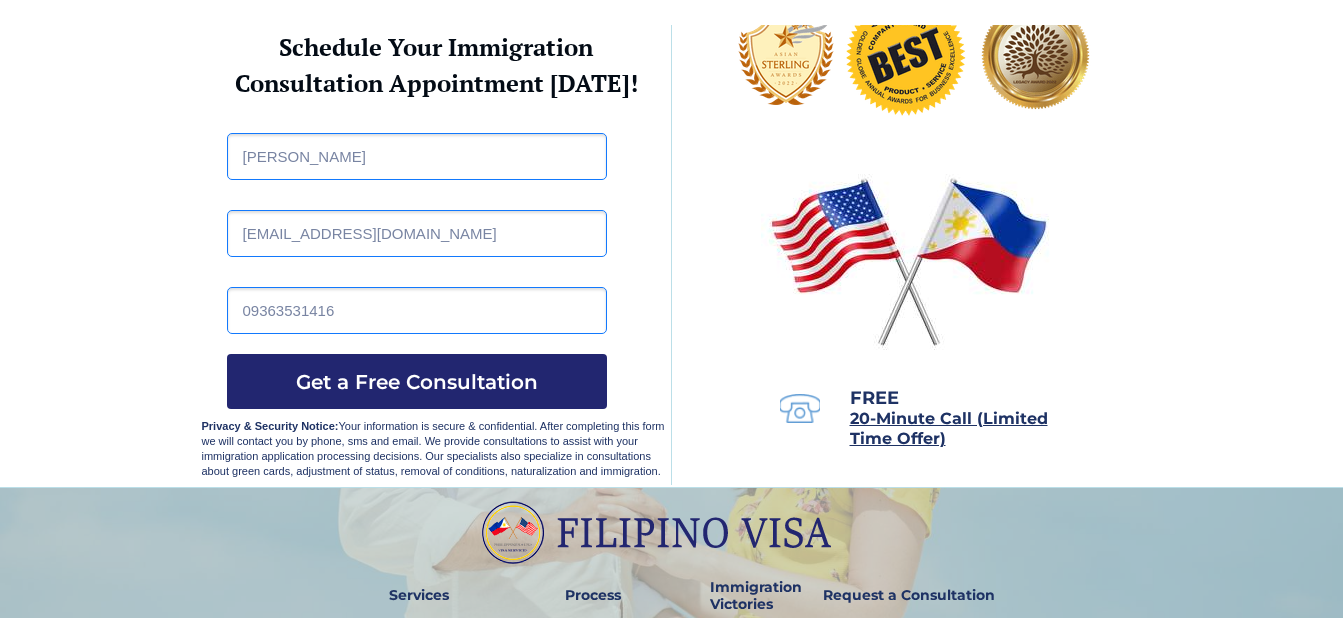 scroll, scrollTop: 300, scrollLeft: 0, axis: vertical 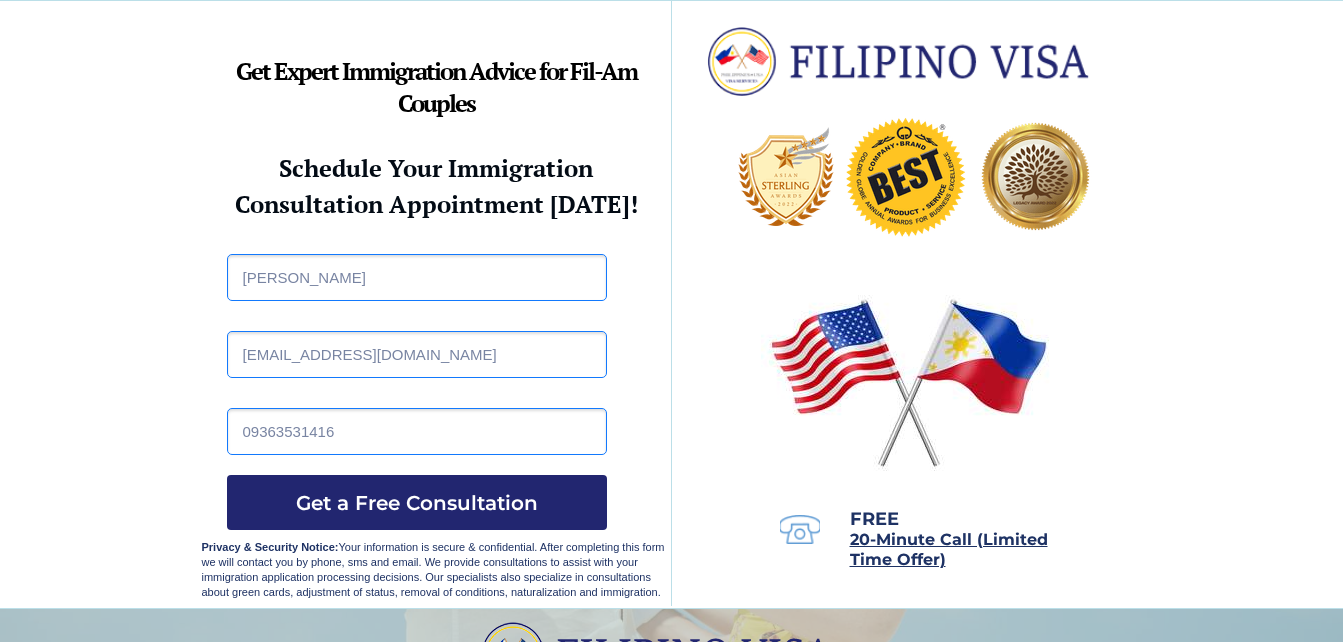 click on "luveniaalegata587@gmail.com" at bounding box center [417, 354] 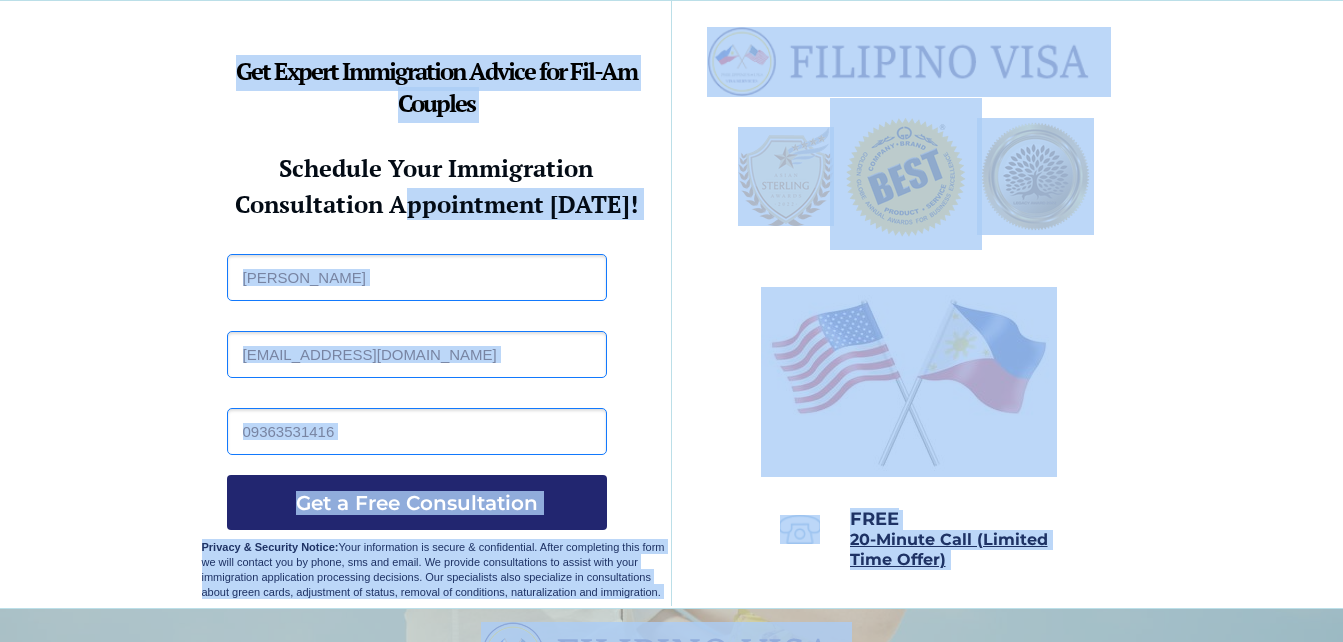 drag, startPoint x: 237, startPoint y: 163, endPoint x: 423, endPoint y: 186, distance: 187.41664 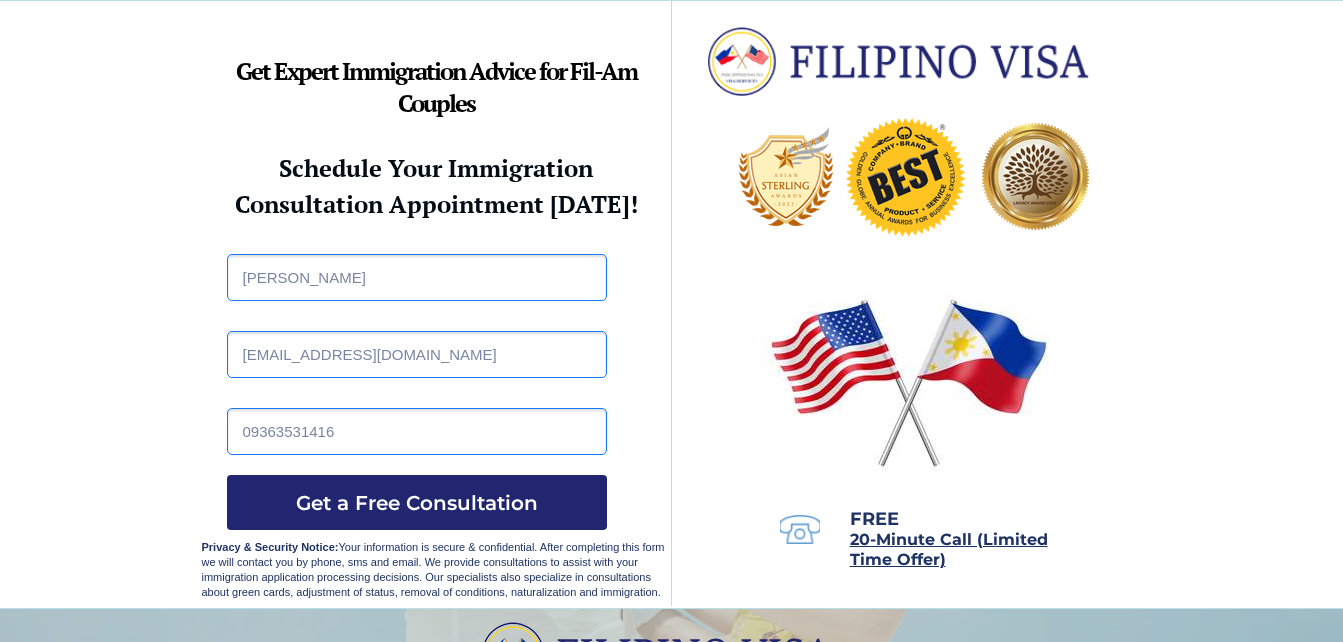 drag, startPoint x: 423, startPoint y: 186, endPoint x: 317, endPoint y: 162, distance: 108.68302 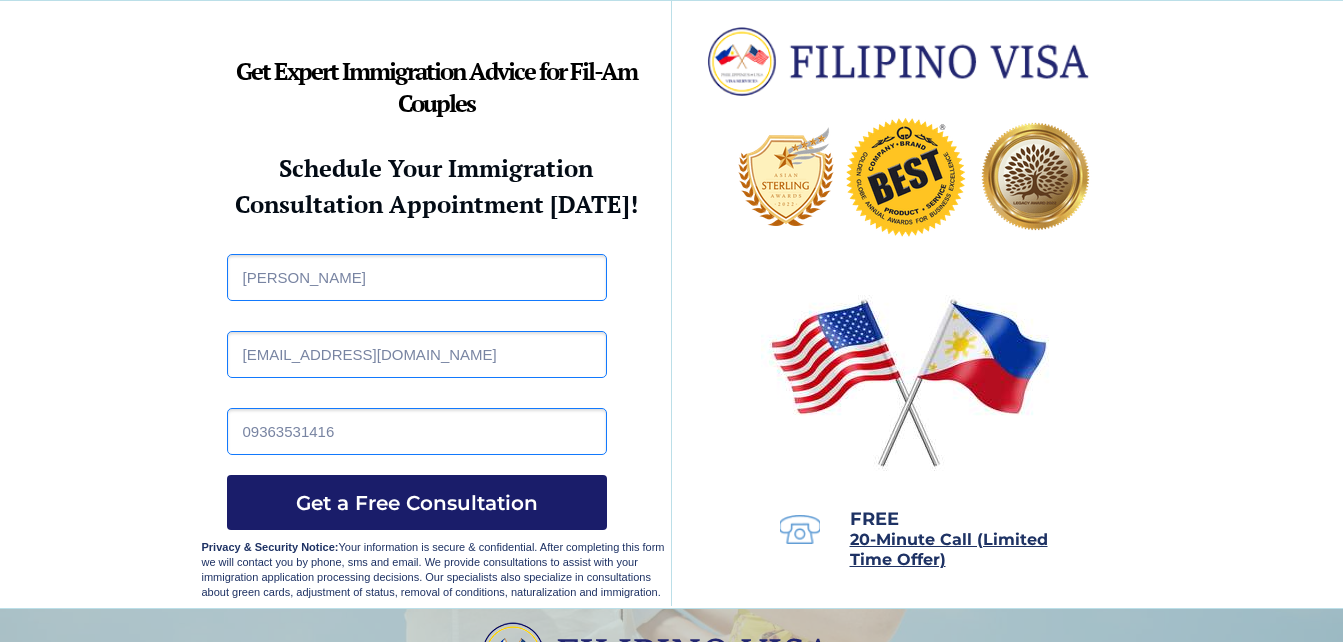 click on "Get a Free Consultation" at bounding box center (417, 503) 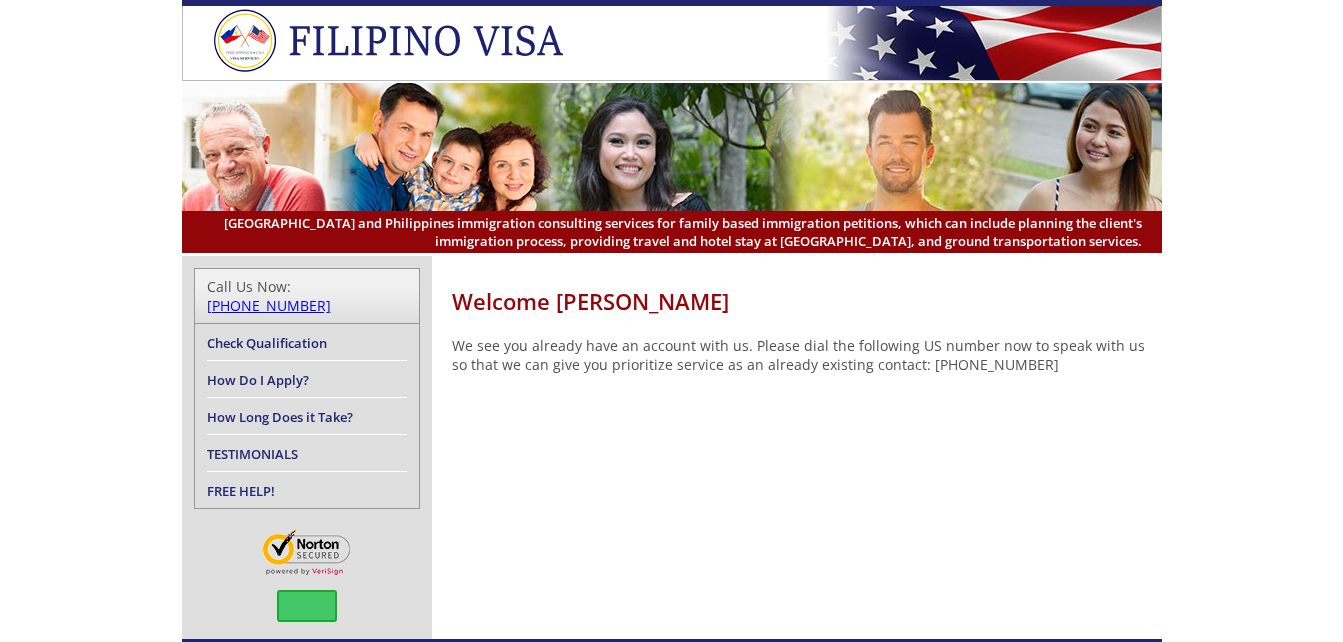 scroll, scrollTop: 0, scrollLeft: 0, axis: both 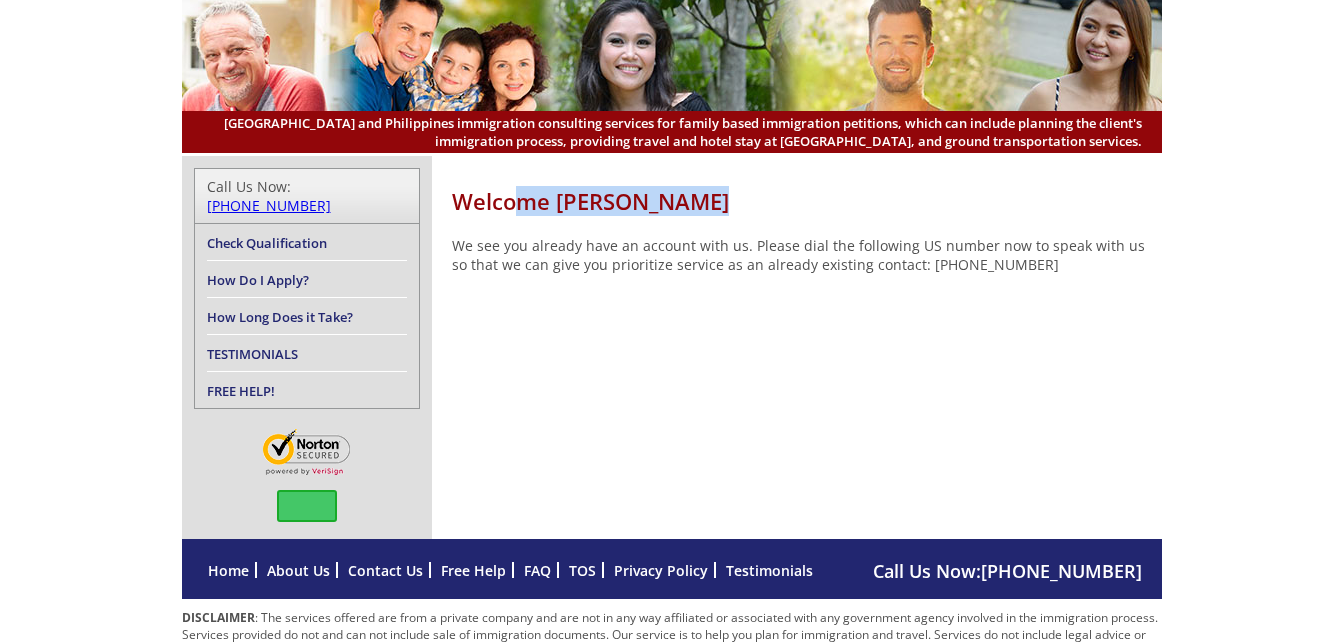 drag, startPoint x: 727, startPoint y: 178, endPoint x: 511, endPoint y: 199, distance: 217.01843 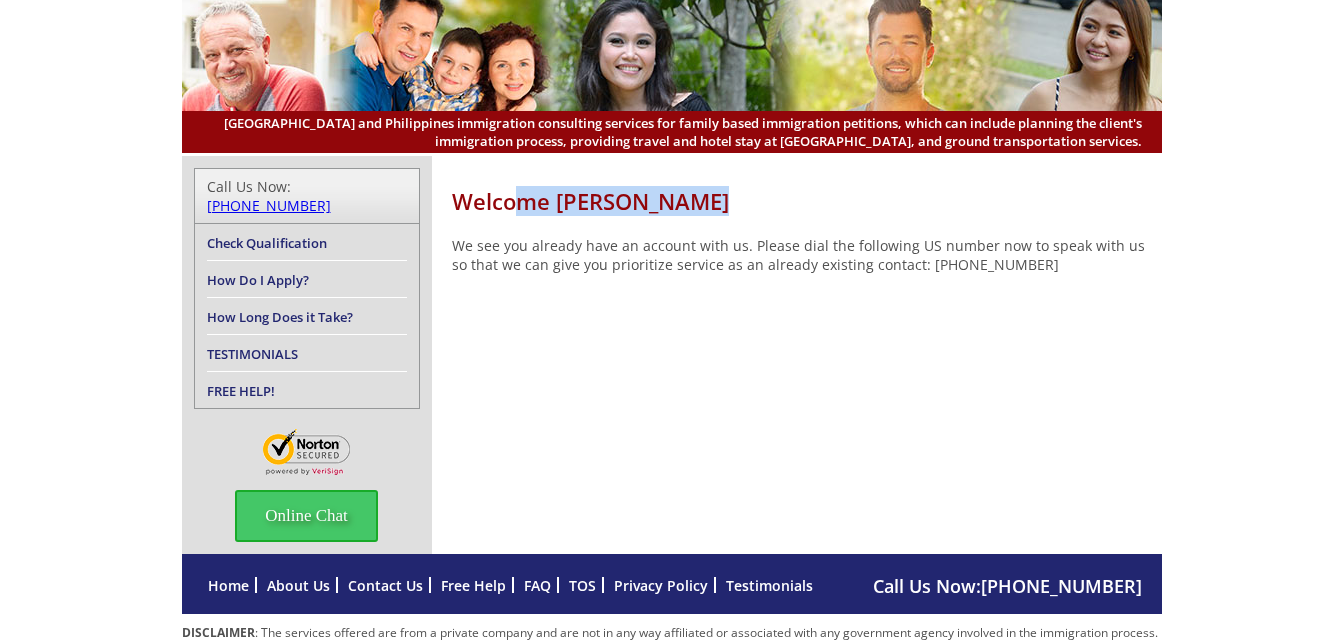 drag, startPoint x: 511, startPoint y: 199, endPoint x: 582, endPoint y: 199, distance: 71 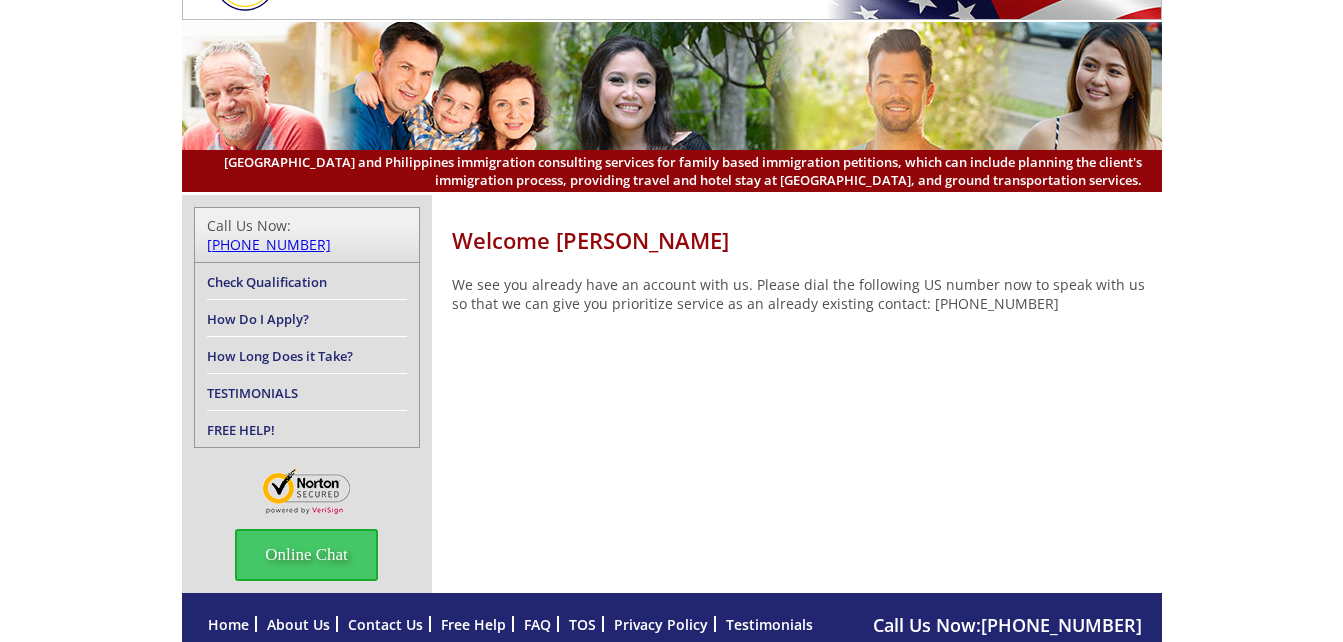 scroll, scrollTop: 164, scrollLeft: 0, axis: vertical 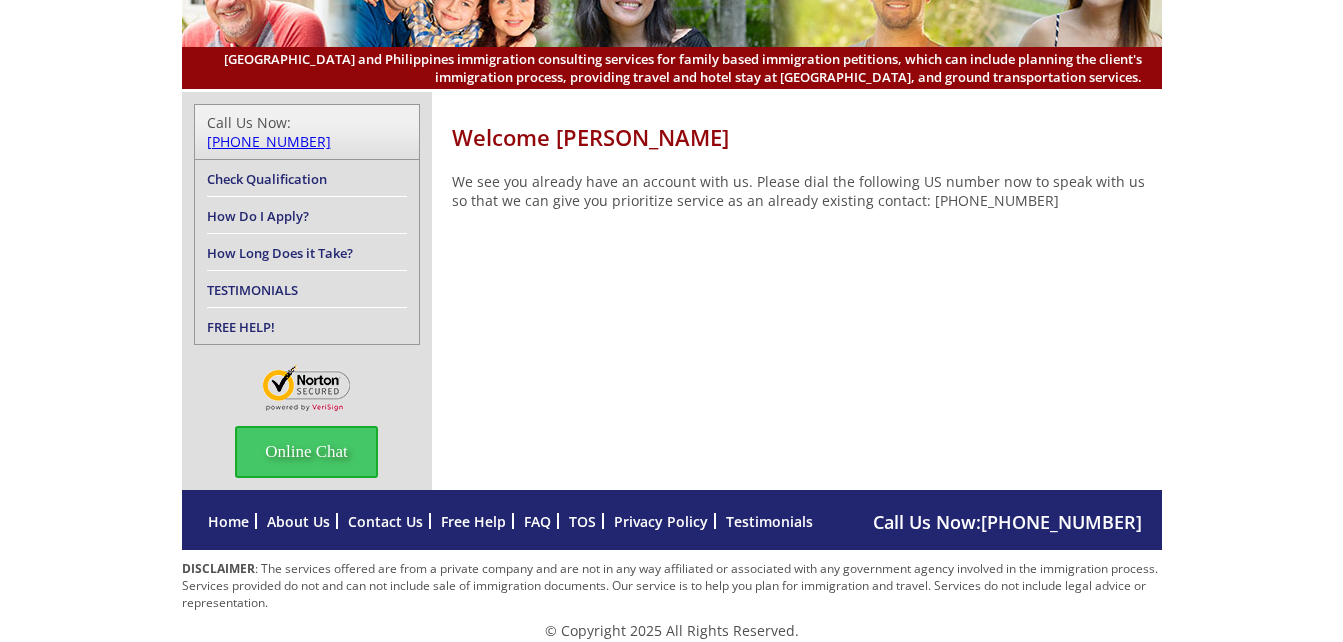 click on "Home" at bounding box center [228, 521] 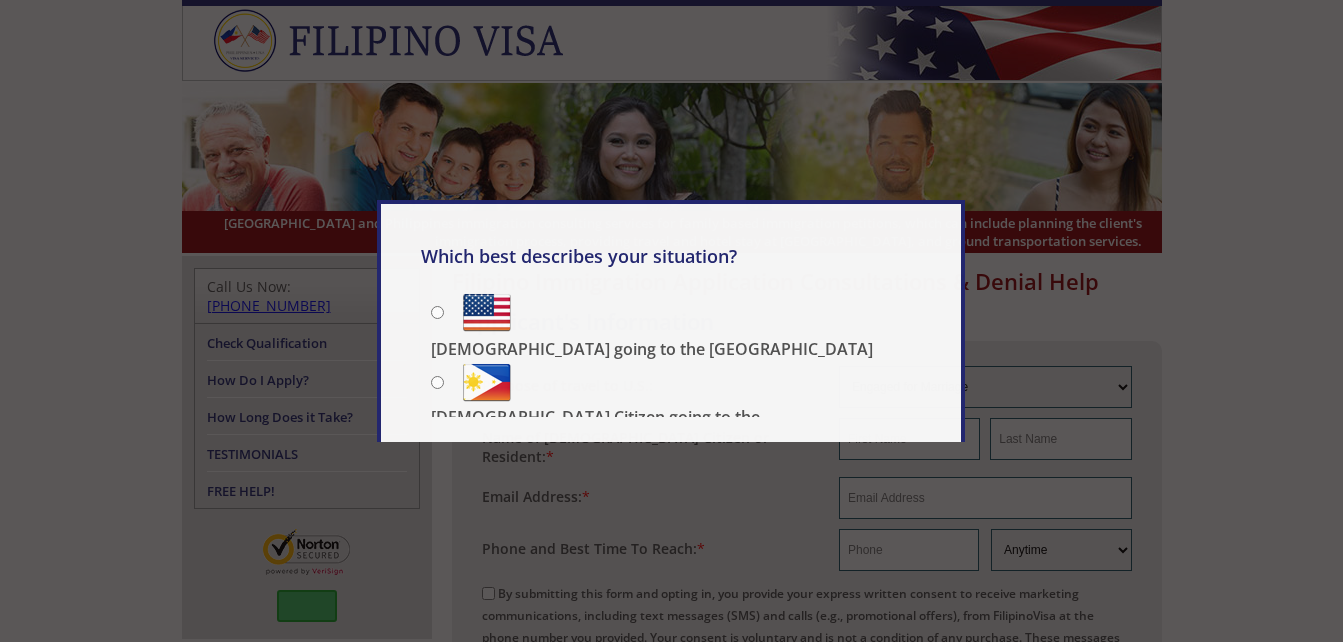 scroll, scrollTop: 0, scrollLeft: 0, axis: both 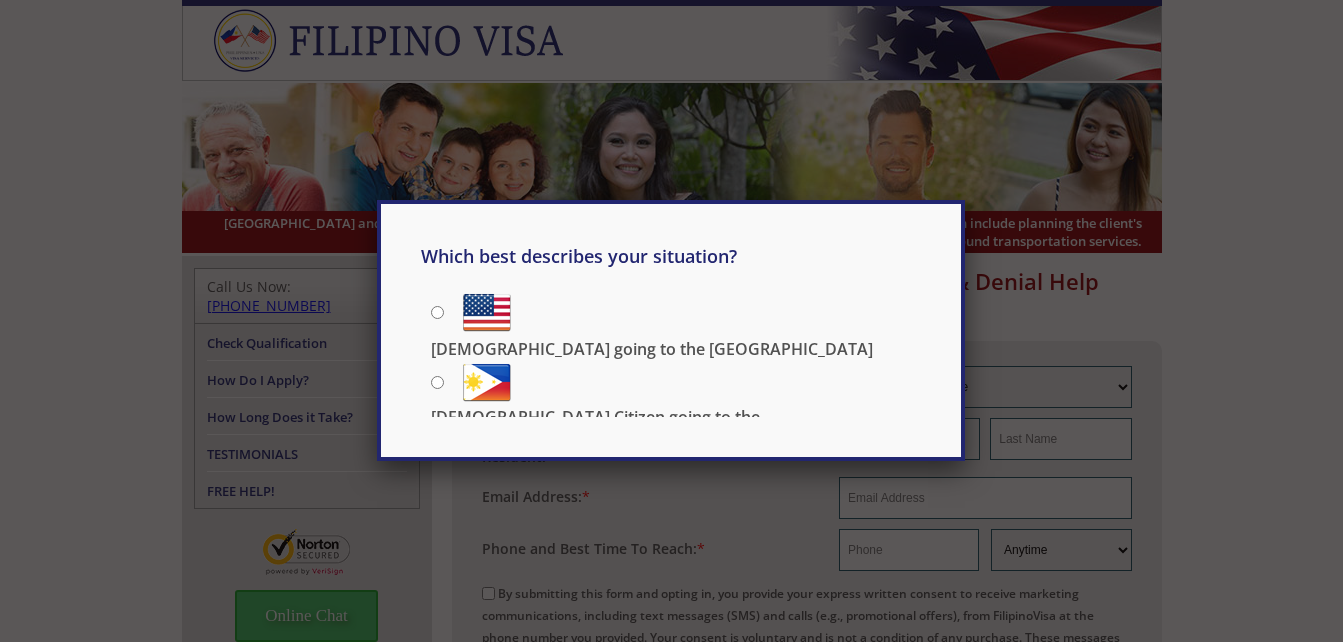 click on "[DEMOGRAPHIC_DATA] going to the [GEOGRAPHIC_DATA]" at bounding box center (676, 310) 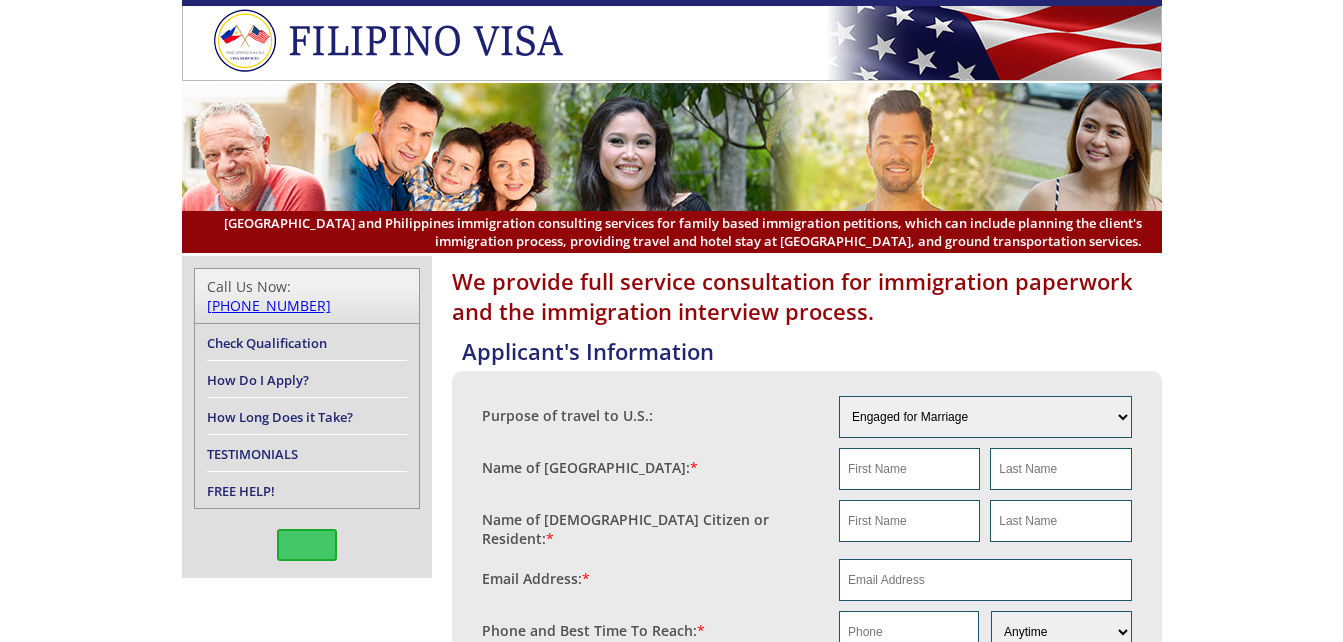scroll, scrollTop: 0, scrollLeft: 0, axis: both 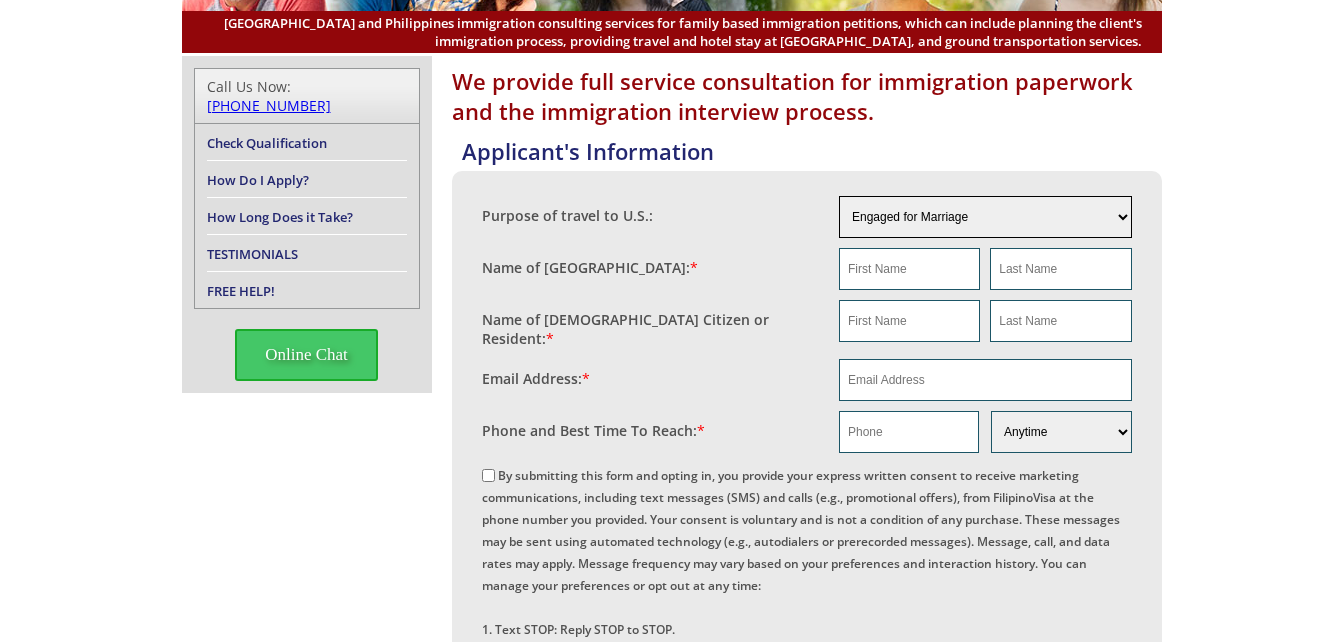 click on "Engaged for Marriage
Already Married to U.S. Citizen / Resident
For Short Term Visit (Less than 90 days)
For Long Term Visit (More than 90 days)
For A Job
For Family (children, parents, cousins, etc.)
For School (College/University)
For School (K-12)
Not Sure
Other" at bounding box center (985, 217) 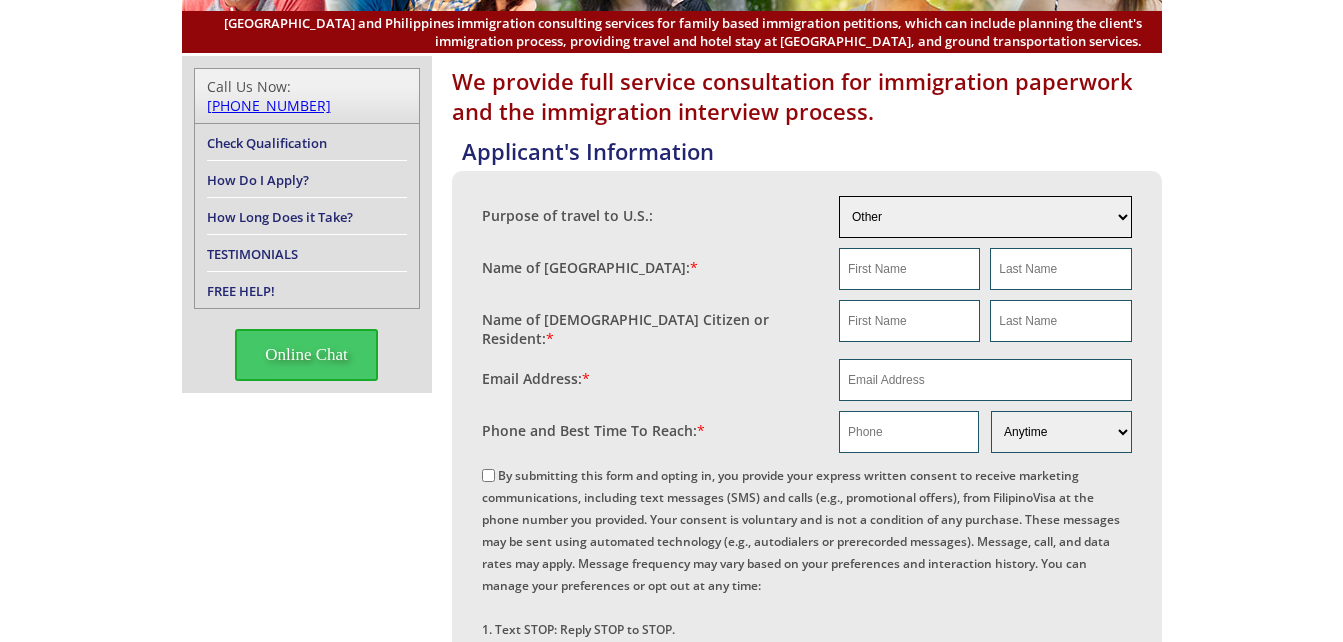 click on "Engaged for Marriage
Already Married to U.S. Citizen / Resident
For Short Term Visit (Less than 90 days)
For Long Term Visit (More than 90 days)
For A Job
For Family (children, parents, cousins, etc.)
For School (College/University)
For School (K-12)
Not Sure
Other" at bounding box center [985, 217] 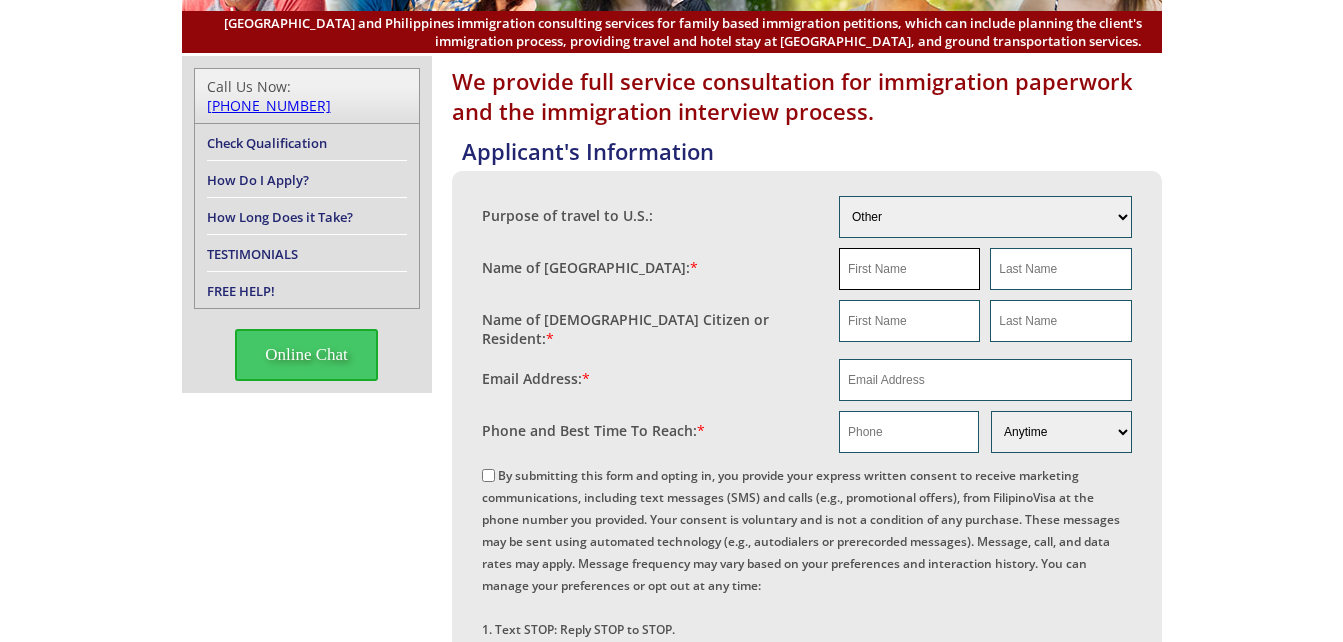 click at bounding box center (909, 269) 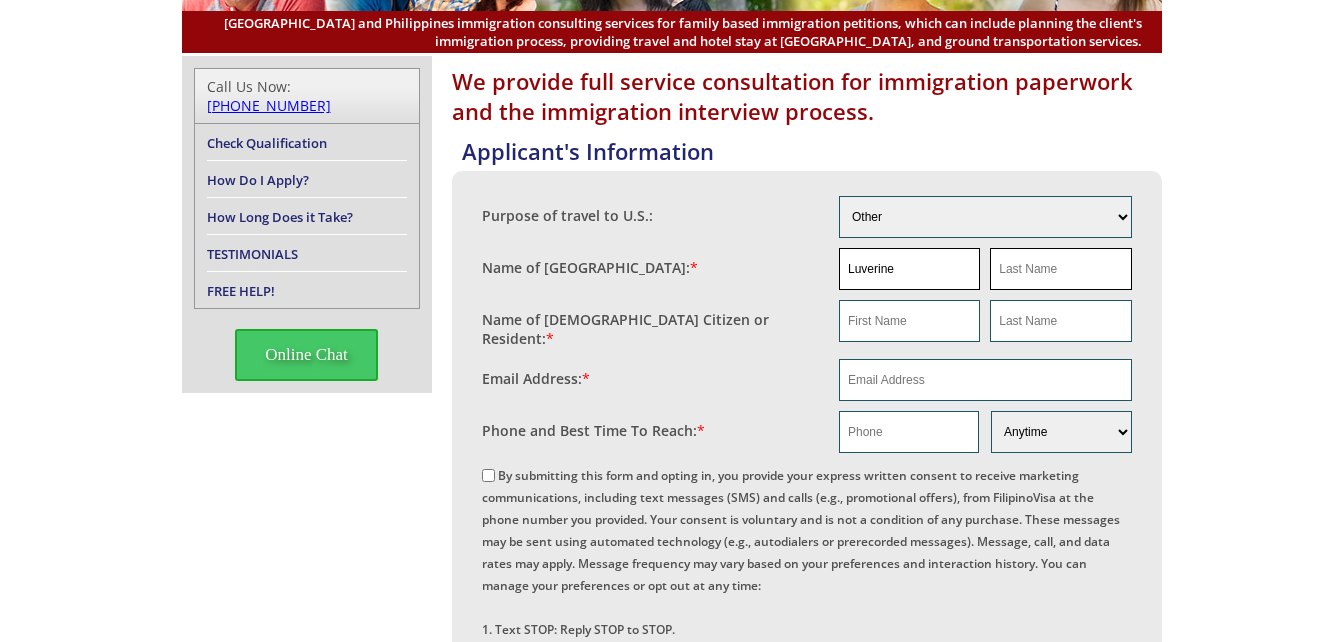 type on "Alegata" 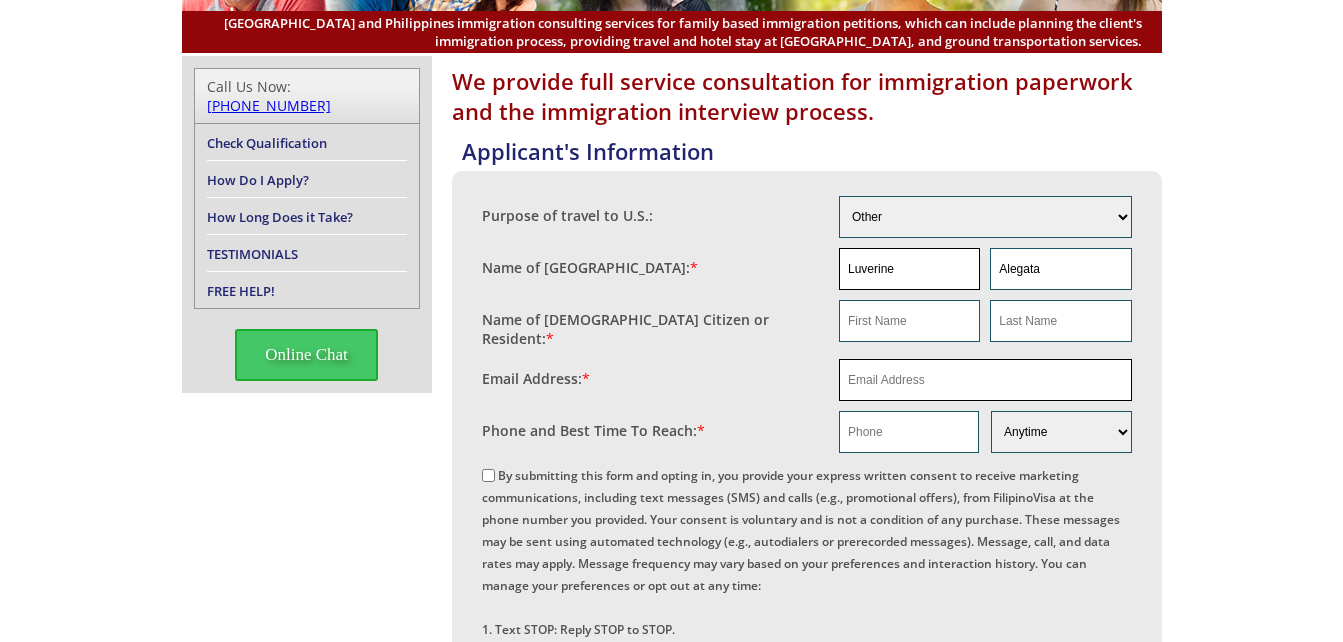 type on "luveniaalegata587@gmail.com" 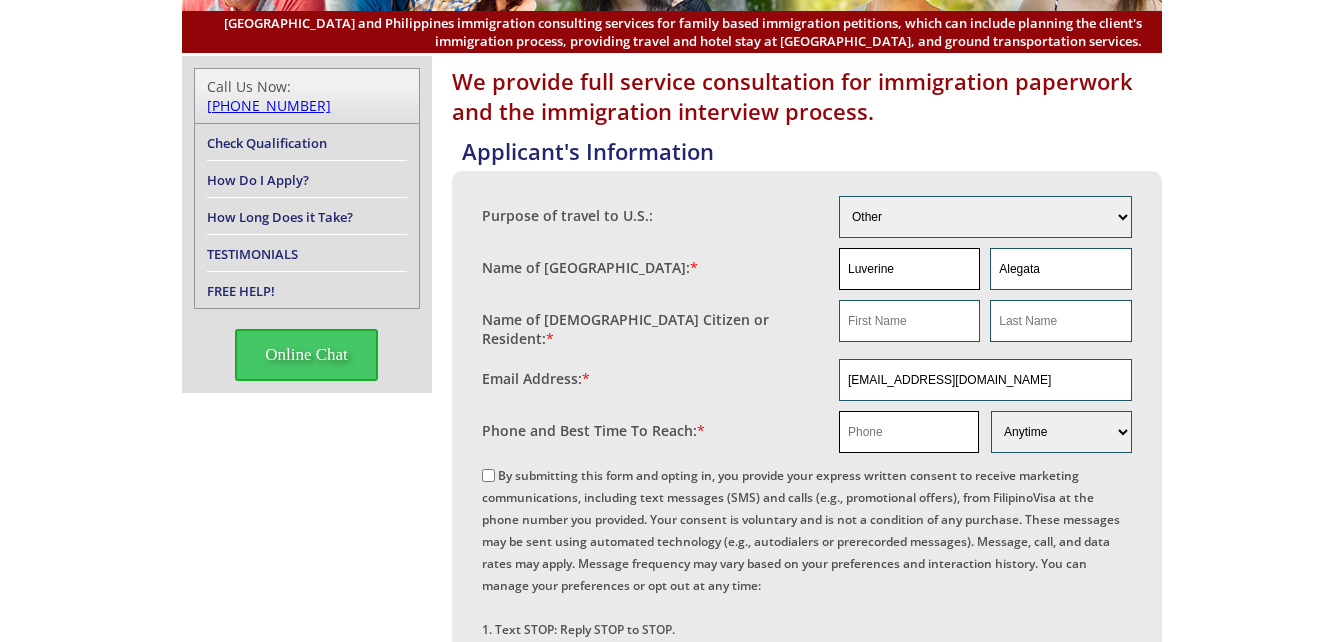 type on "09363531416" 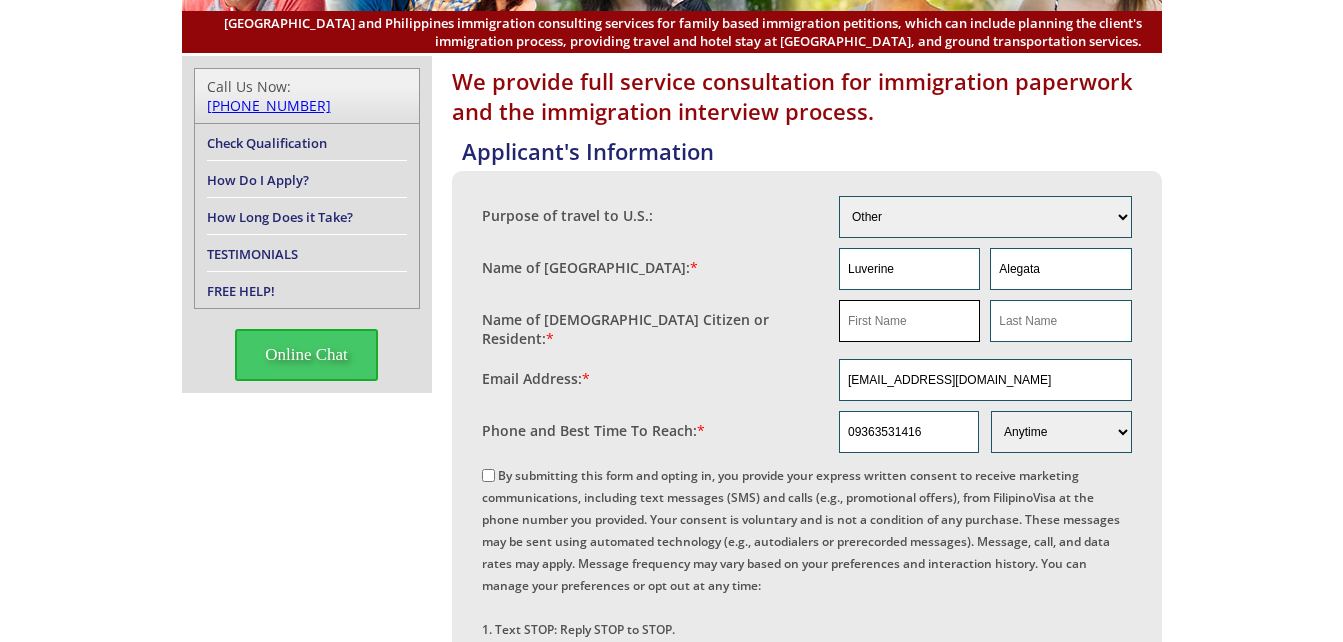 click at bounding box center (909, 321) 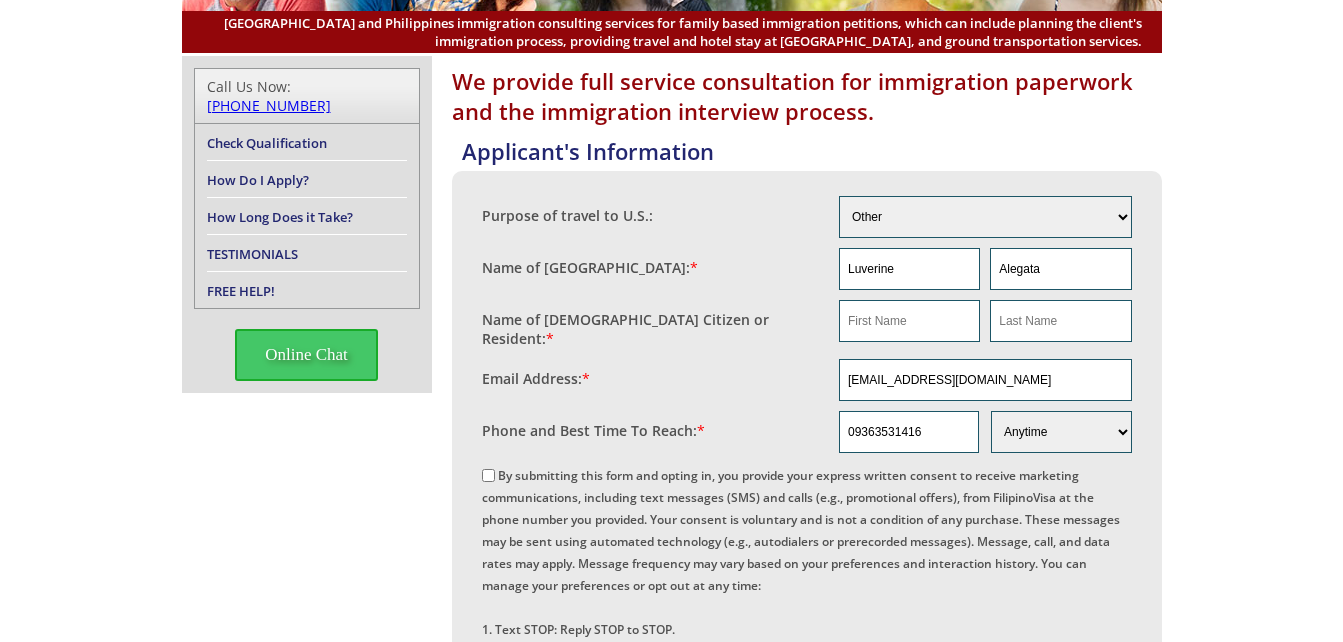 click on "Name of Filipina:  *" at bounding box center (661, 263) 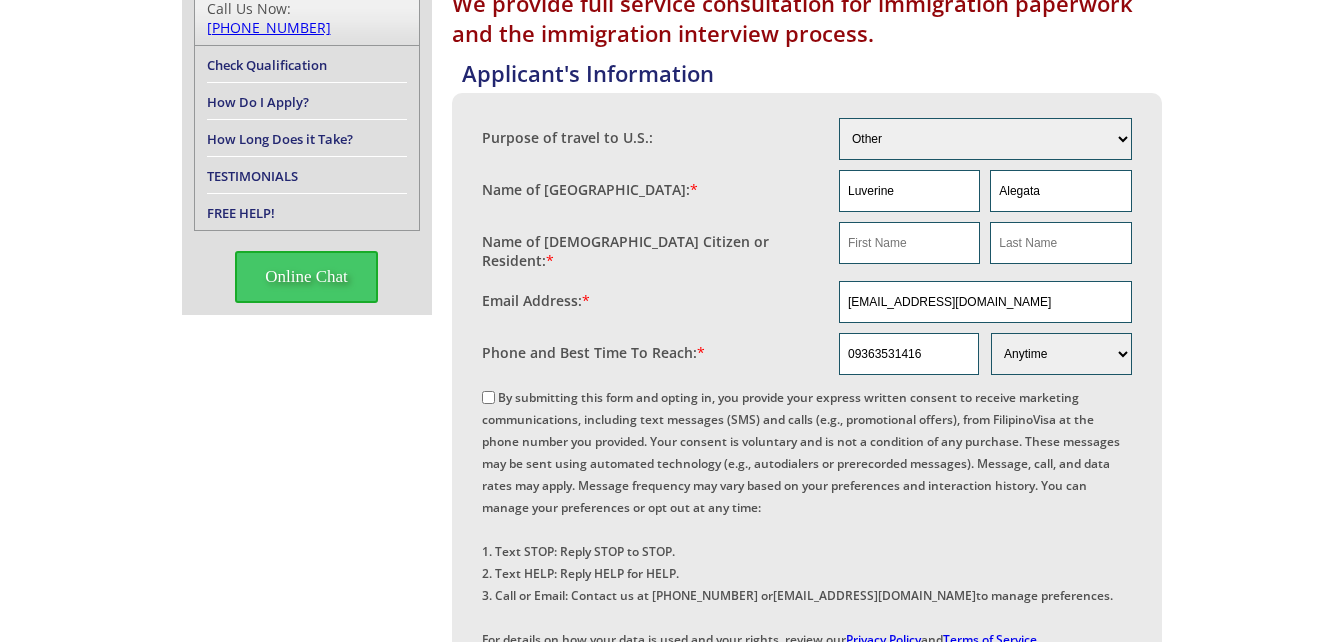 scroll, scrollTop: 400, scrollLeft: 0, axis: vertical 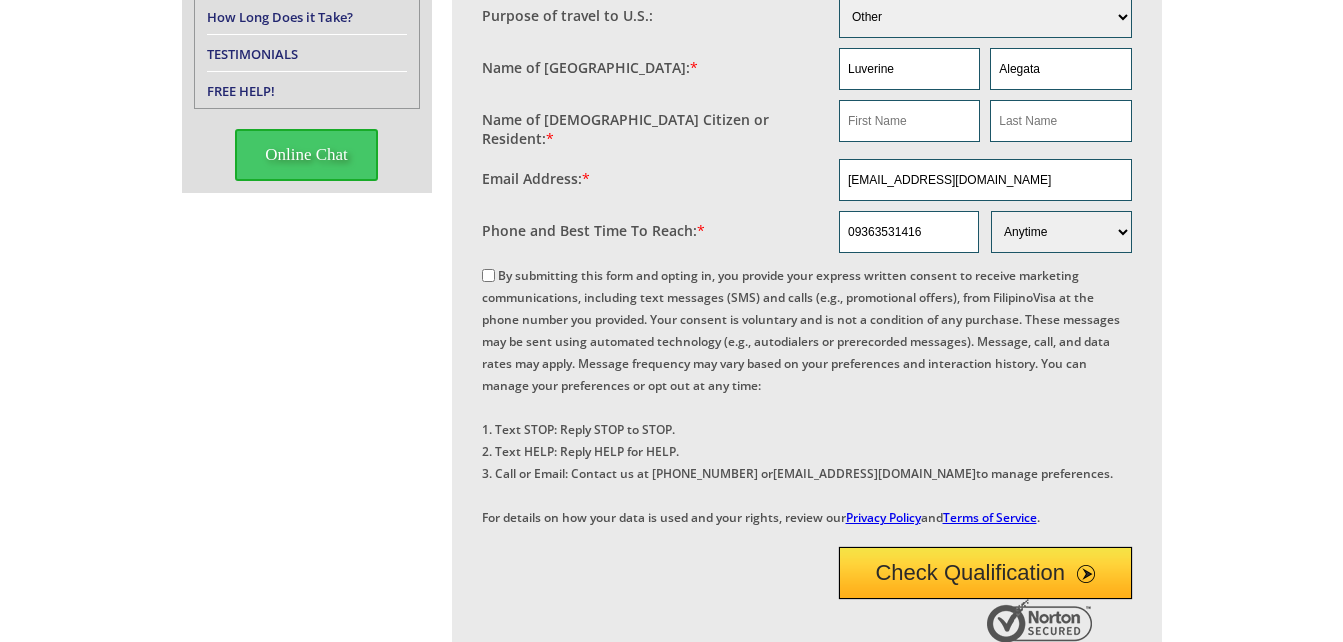 click on "By submitting this form and opting in, you provide your express written consent to receive marketing communications, including text messages (SMS) and calls (e.g., promotional offers), from FilipinoVisa at the phone number you provided. Your consent is voluntary and is not a condition of any purchase. These messages may be sent using automated technology (e.g., autodialers or prerecorded messages). Message, call, and data rates may apply. Message frequency may vary based on your preferences and interaction history. You can manage your preferences or opt out at any time:
1. Text STOP: Reply STOP to STOP.
2. Text HELP: Reply HELP for HELP.
3. Call or Email: Contact us at +1 (210) 399-2275 or  info@filipinovisa.com  to manage preferences.
For details on how your data is used and your rights, review our  Privacy Policy  and  Terms of Service ." at bounding box center (801, 396) 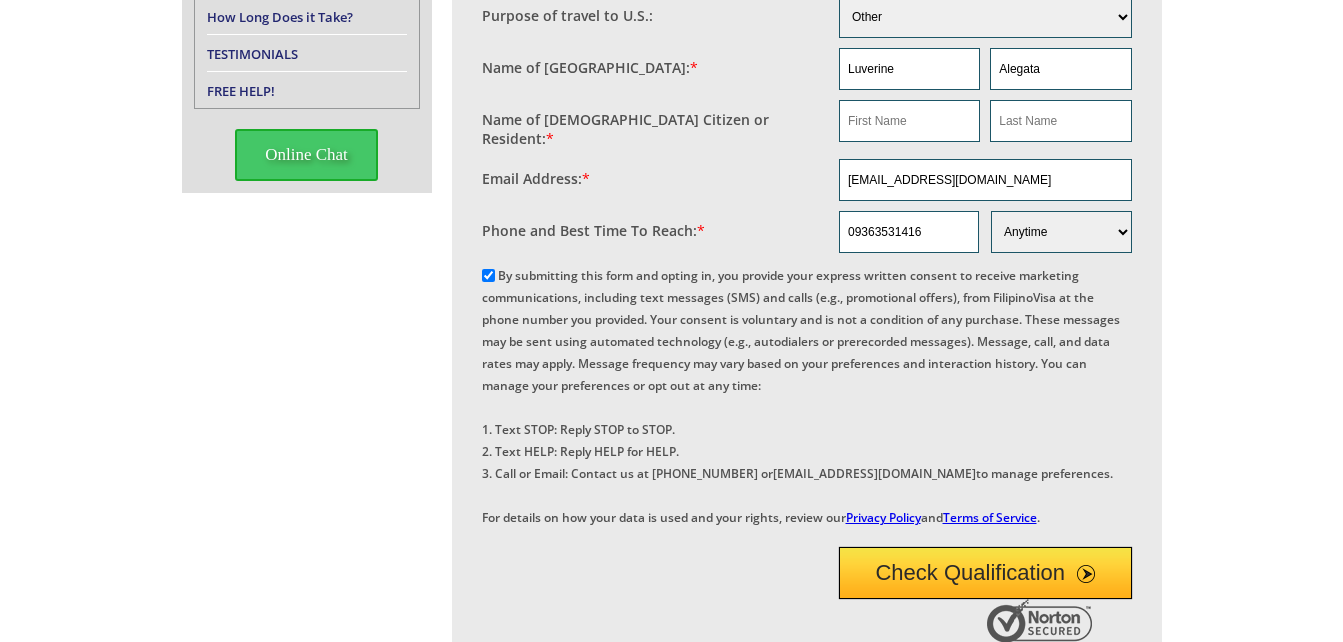 scroll, scrollTop: 300, scrollLeft: 0, axis: vertical 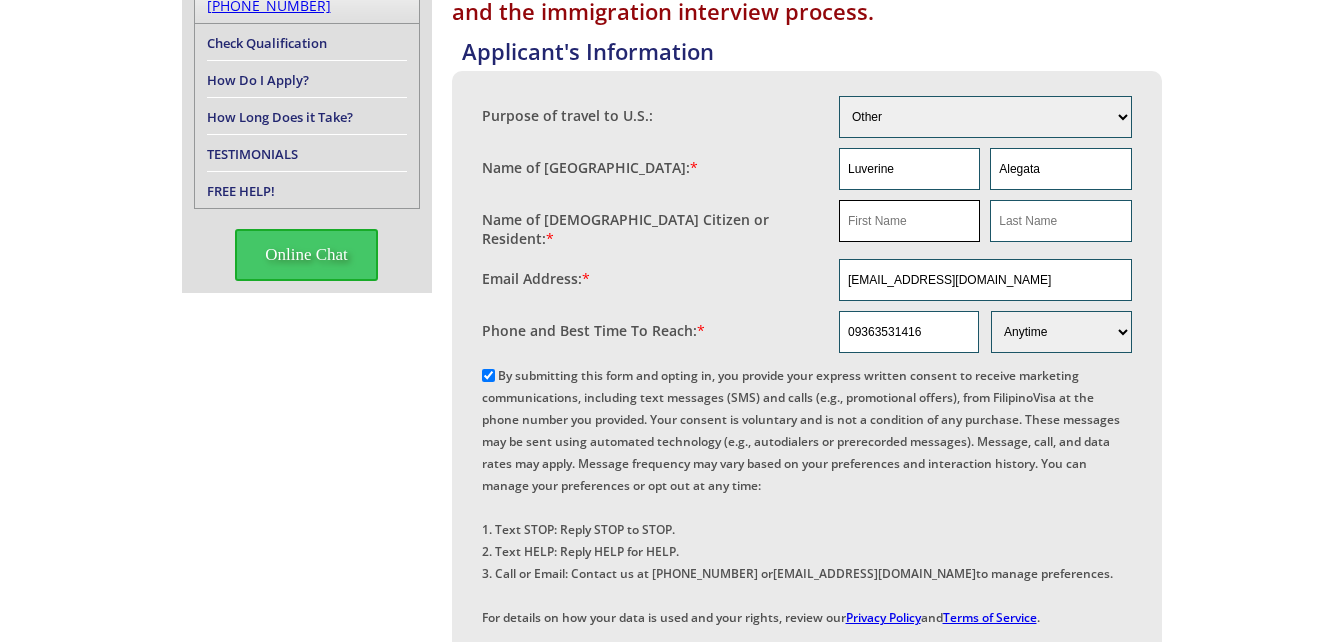 click at bounding box center [909, 221] 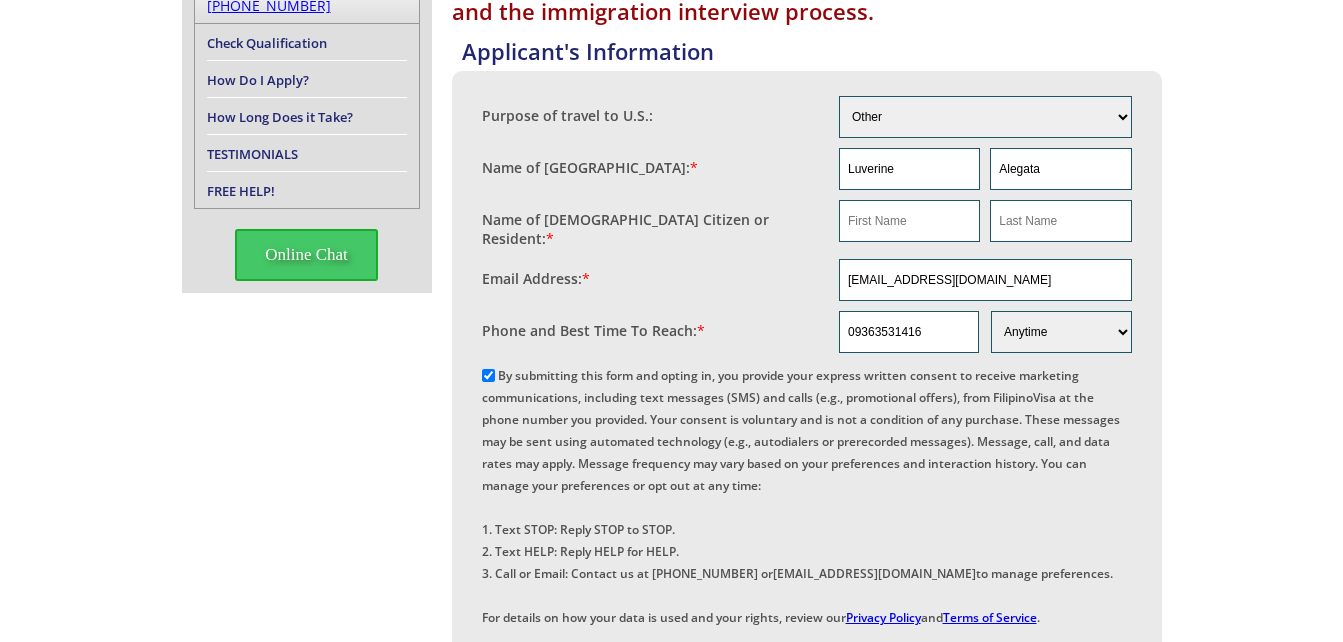 click on "Name of US Citizen or Resident:  *" at bounding box center (661, 224) 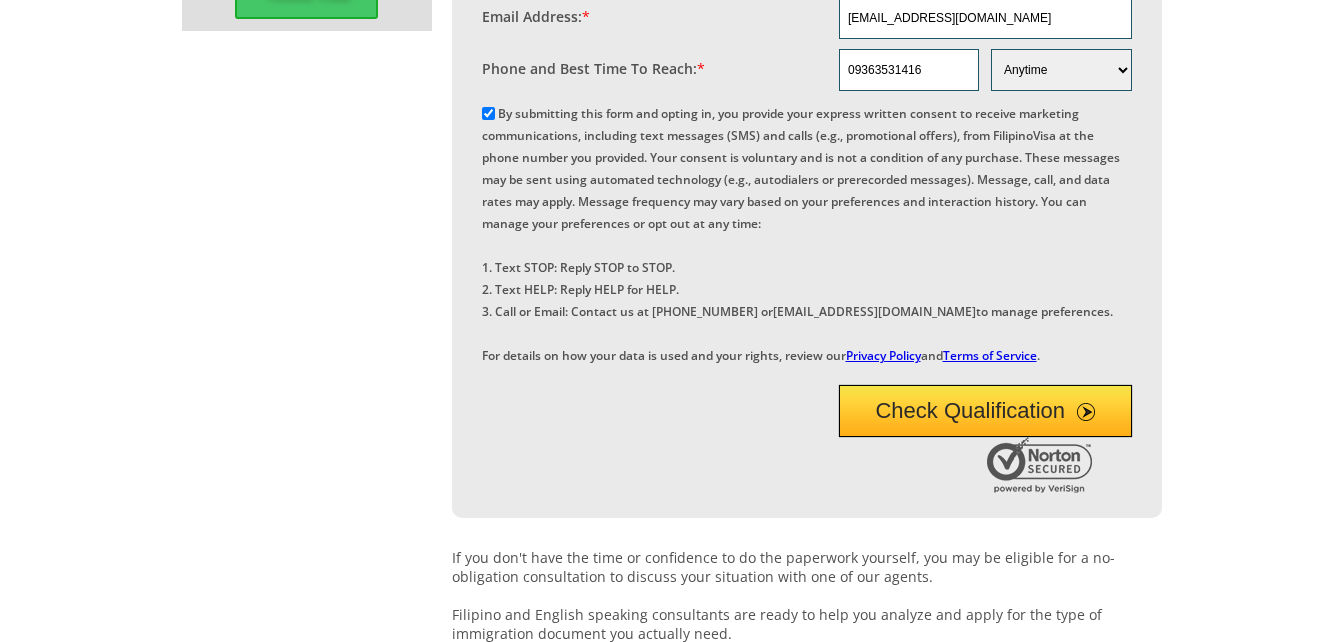 scroll, scrollTop: 600, scrollLeft: 0, axis: vertical 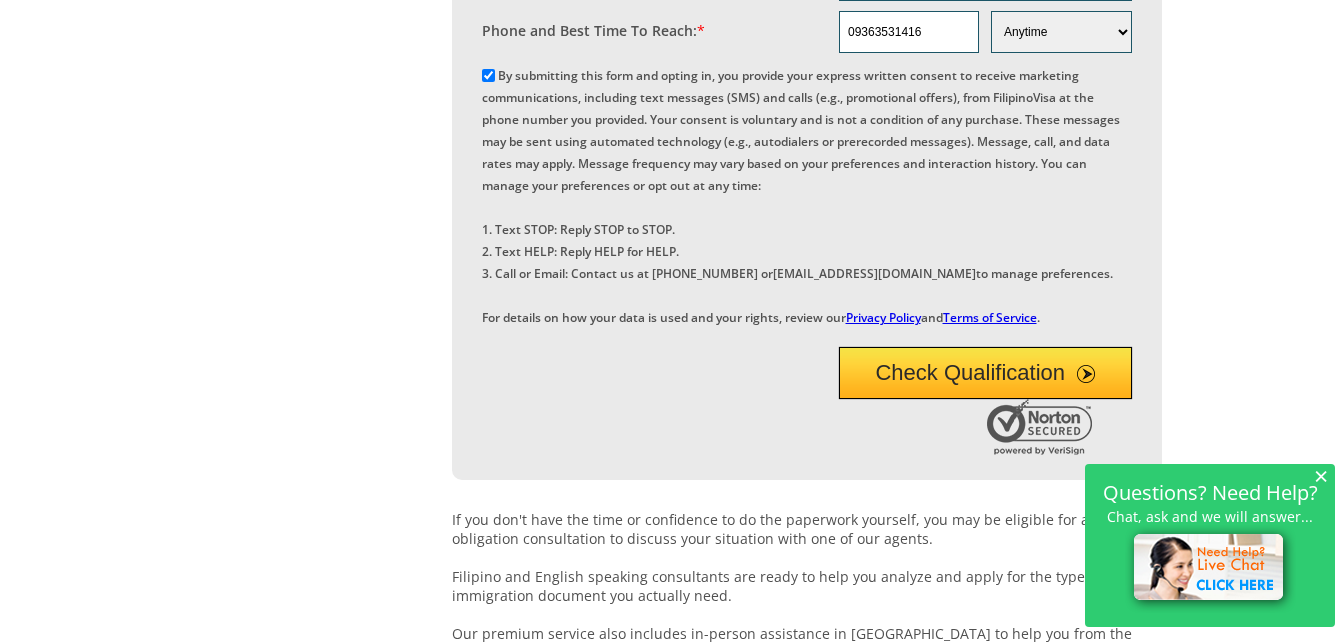 click on "Check Qualification" at bounding box center (985, 373) 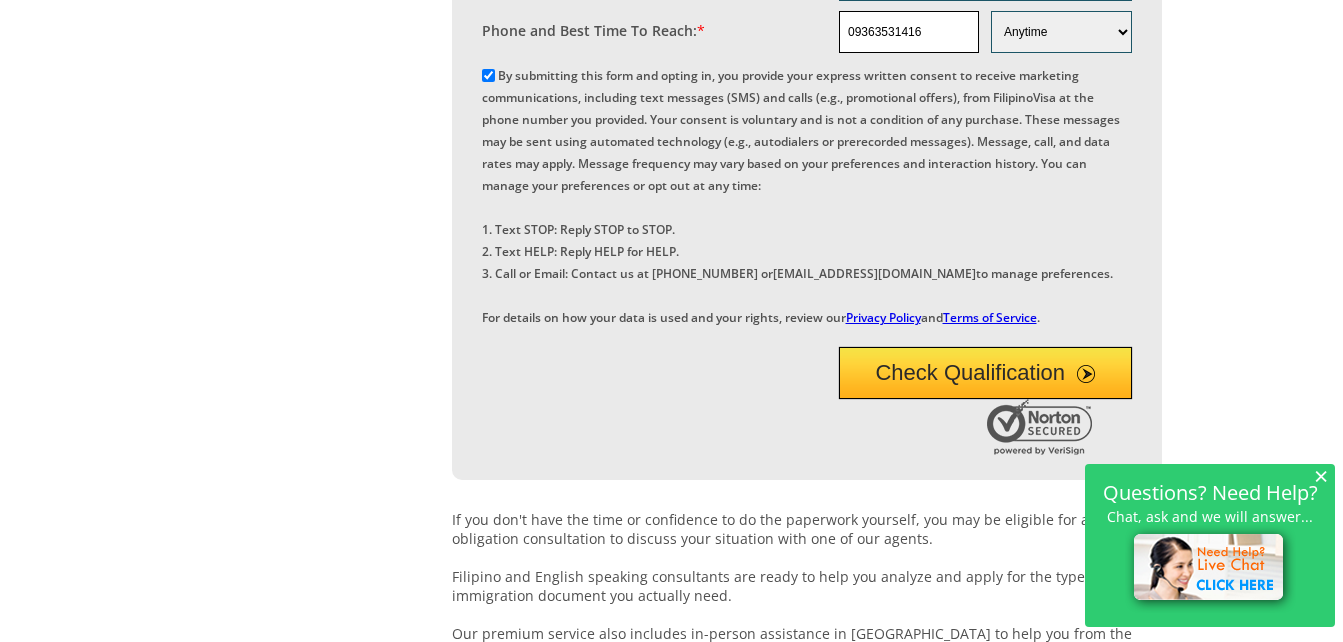 scroll, scrollTop: 200, scrollLeft: 0, axis: vertical 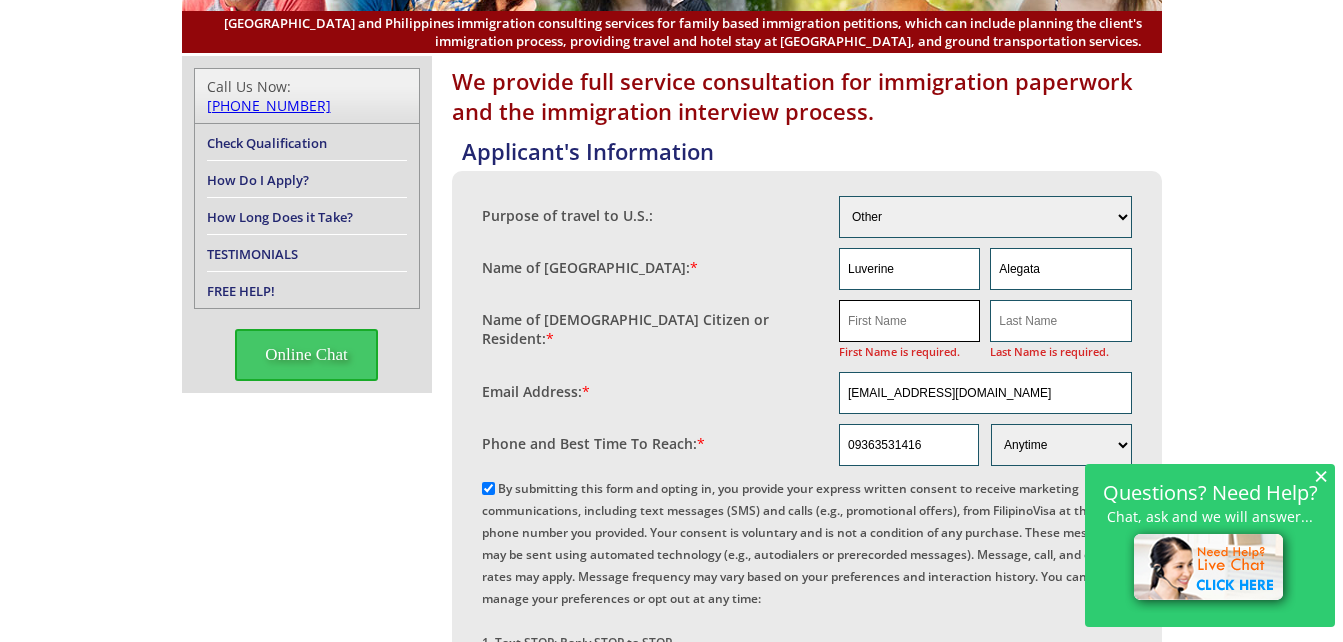 click at bounding box center (909, 321) 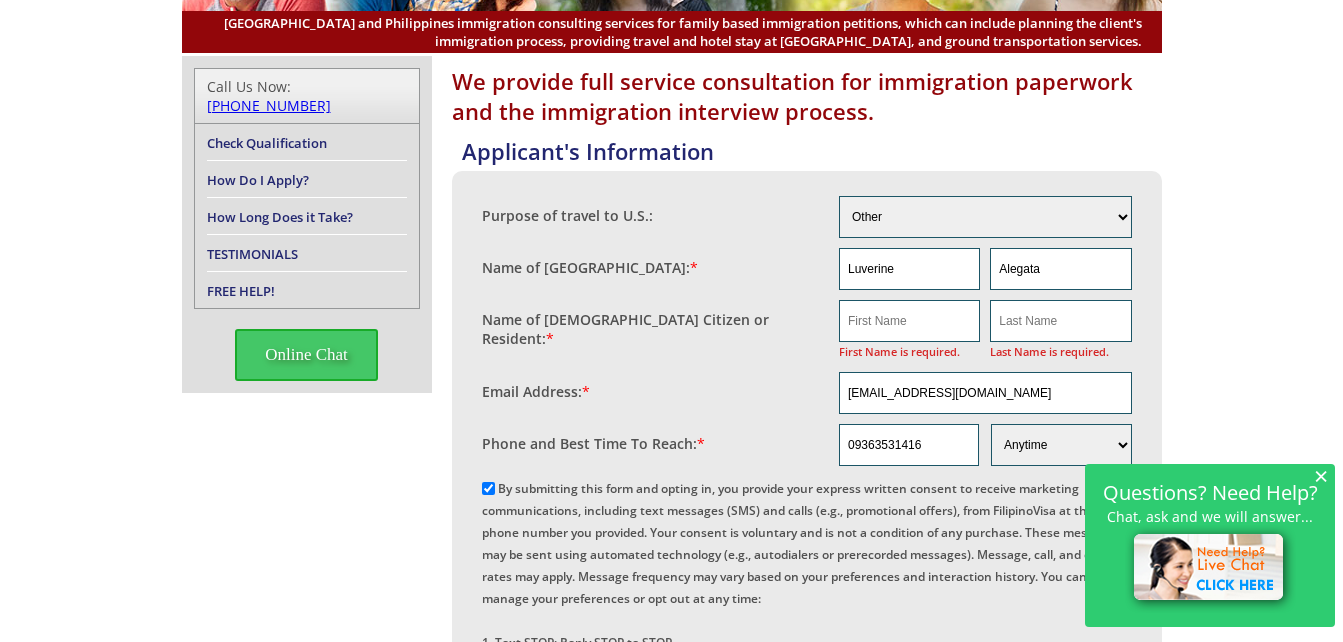 click on "Name of US Citizen or Resident:  *" at bounding box center [661, 324] 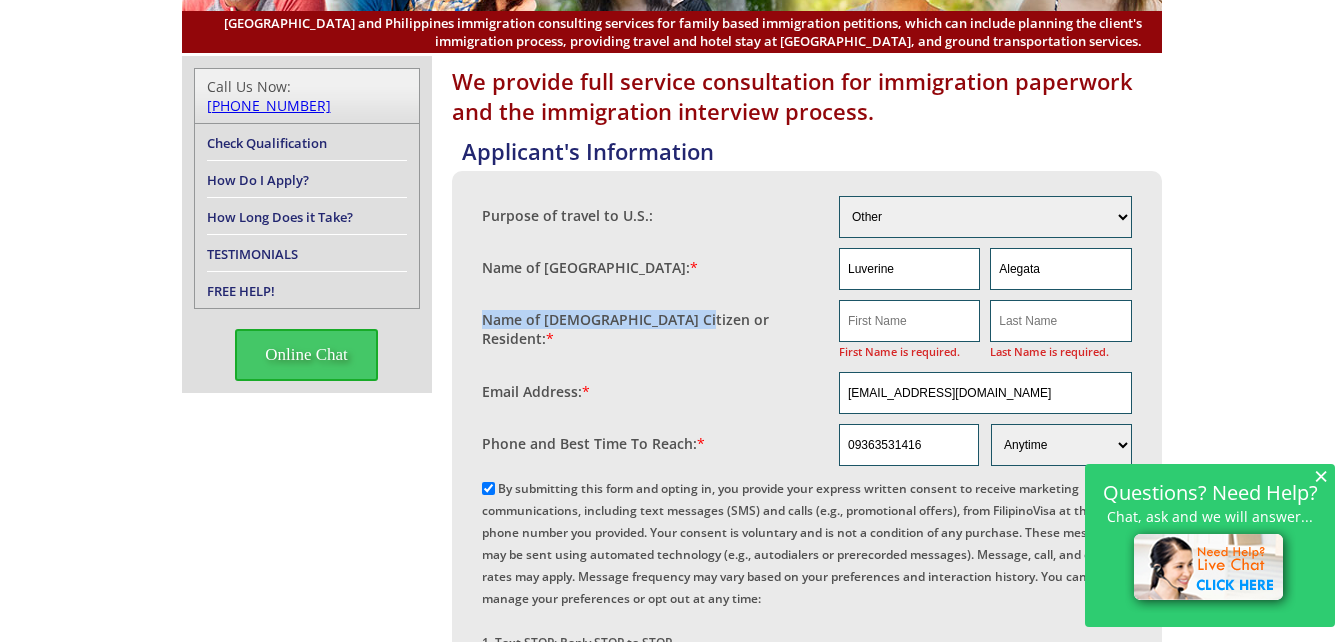 drag, startPoint x: 448, startPoint y: 314, endPoint x: 693, endPoint y: 324, distance: 245.204 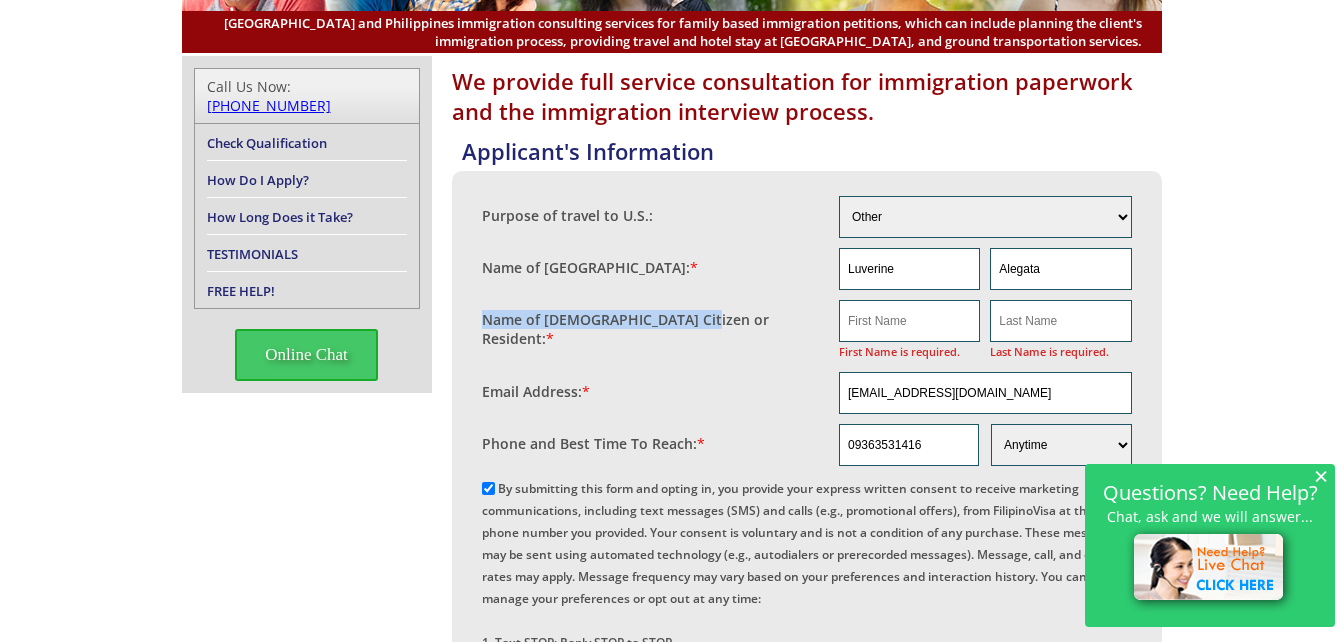 drag, startPoint x: 693, startPoint y: 324, endPoint x: 631, endPoint y: 319, distance: 62.201286 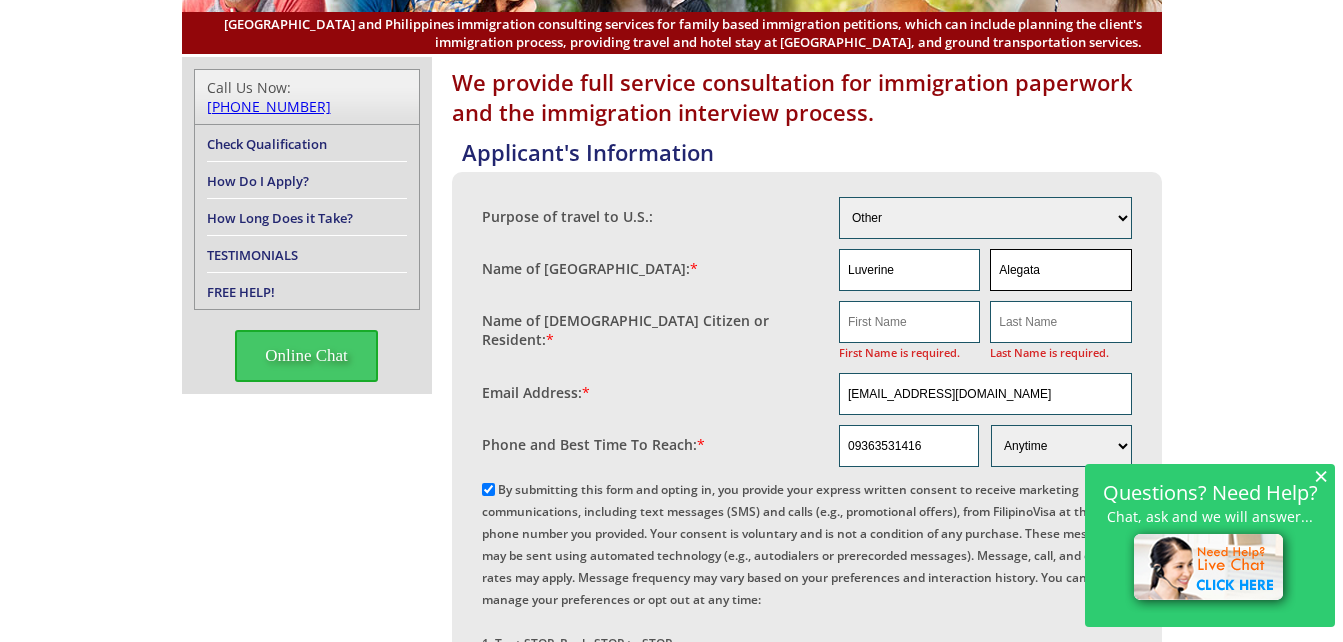 scroll, scrollTop: 200, scrollLeft: 0, axis: vertical 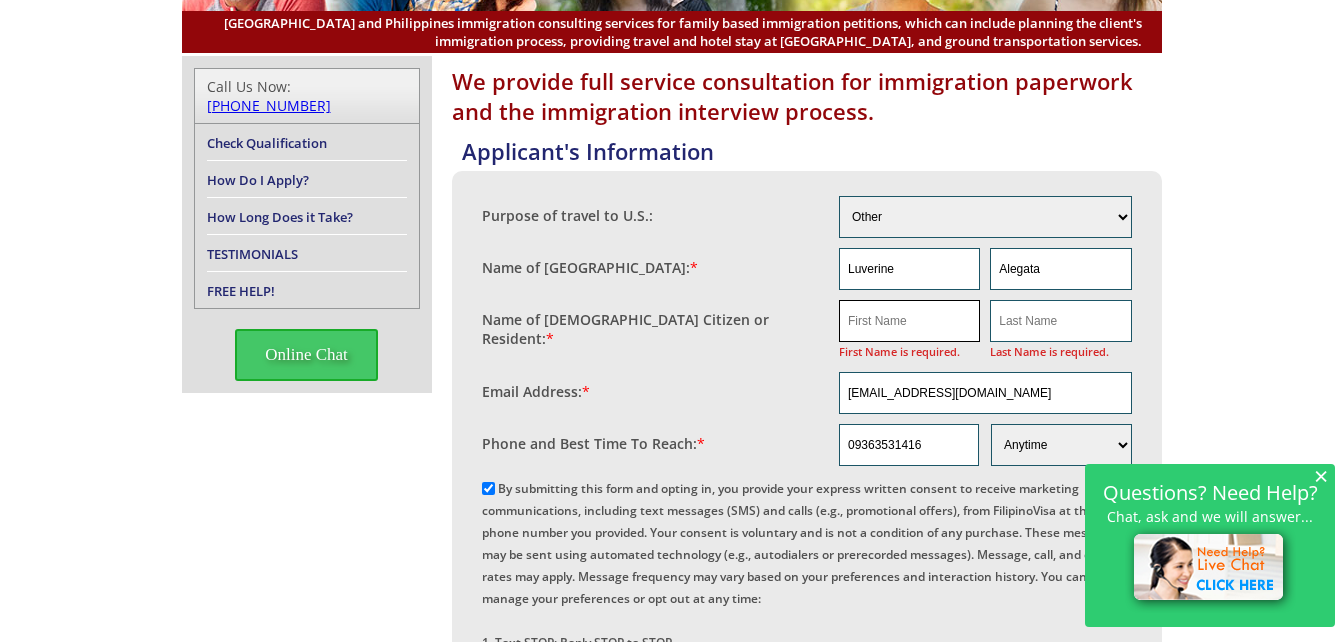click at bounding box center (909, 321) 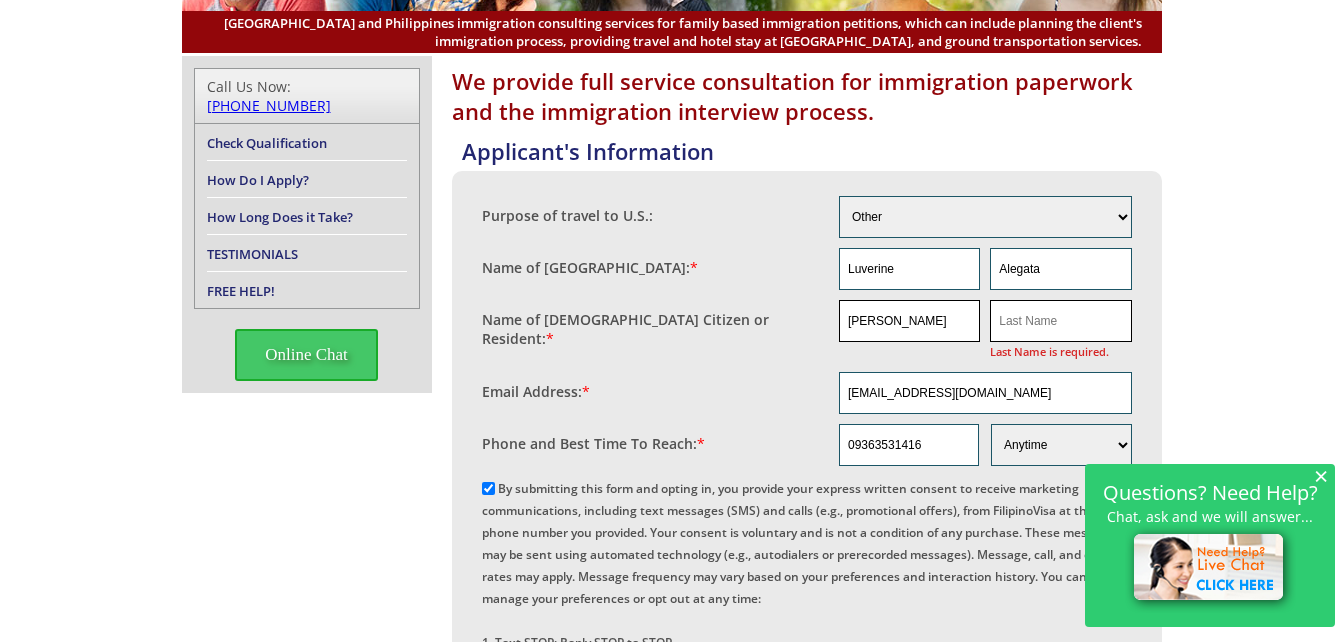 type on "James" 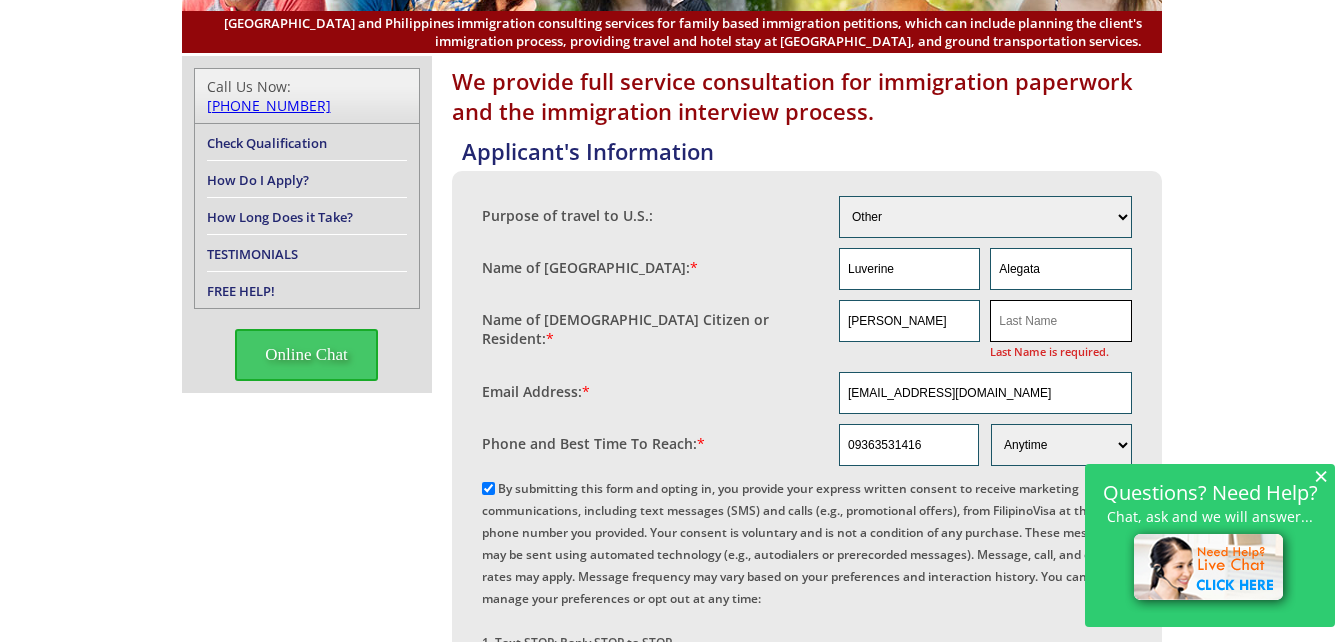click at bounding box center (1060, 321) 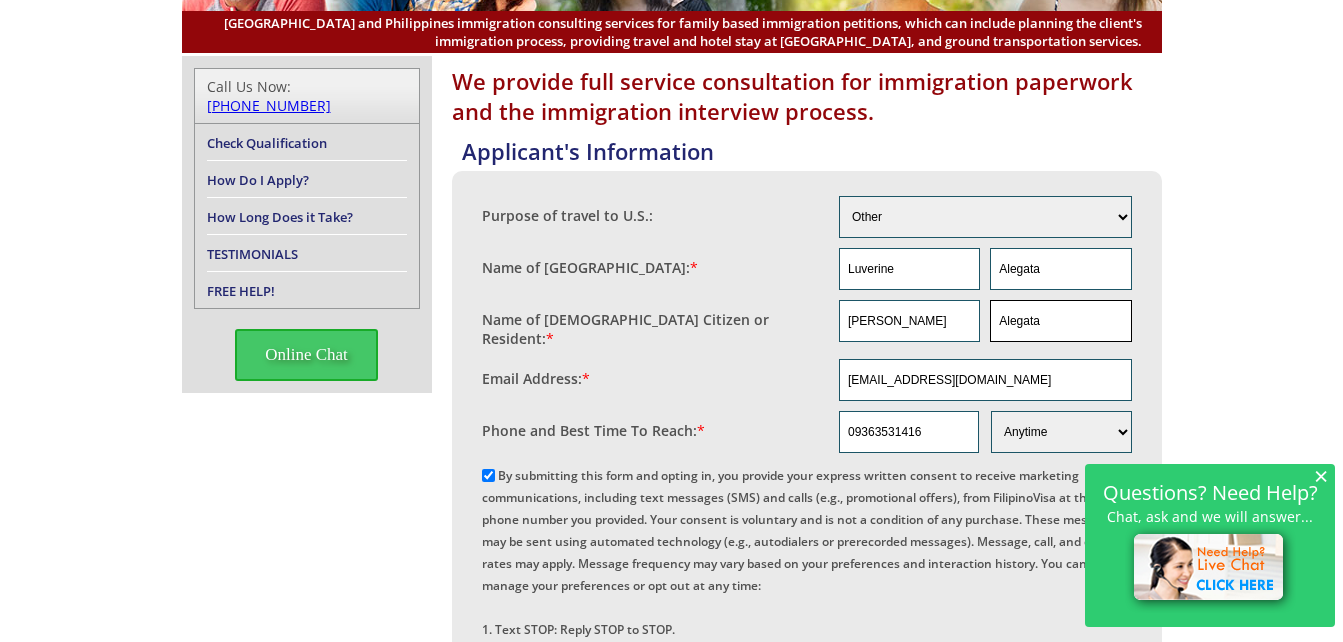 type on "Alegata" 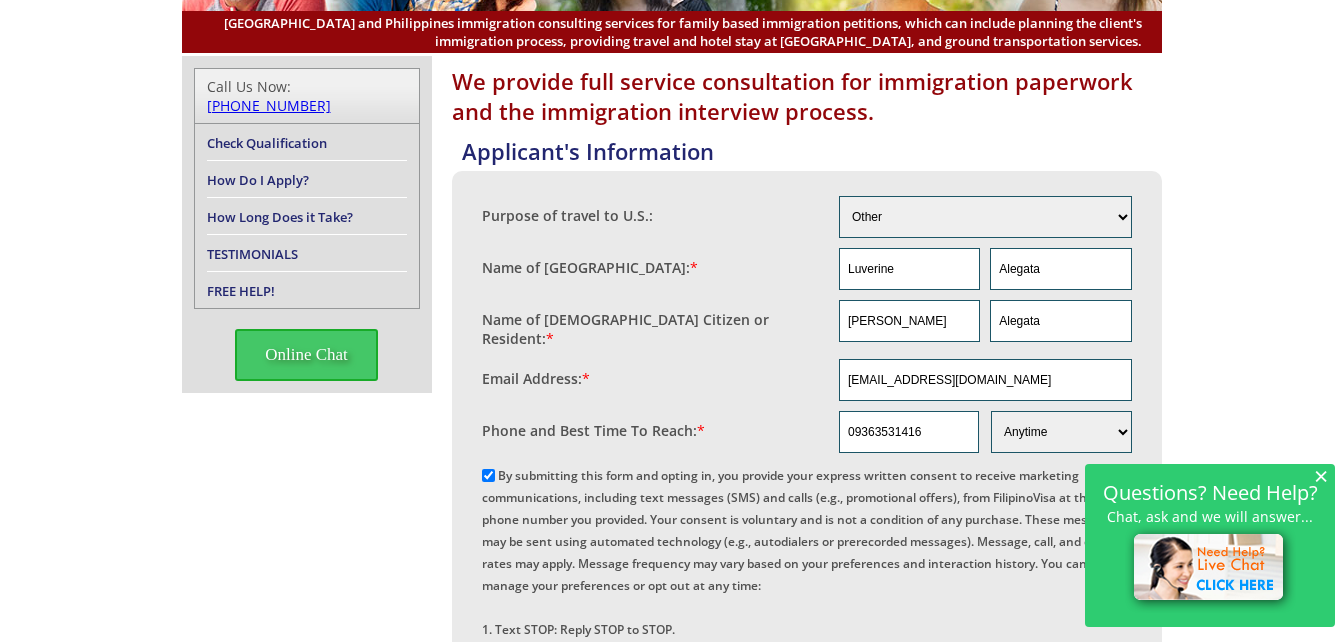 click on "We provide full service consultation for immigration paperwork and the immigration interview process.
Applicant's Information
Purpose of travel to U.S.:
Engaged for Marriage
Already Married to U.S. Citizen / Resident
For Short Term Visit (Less than 90 days)
For Long Term Visit (More than 90 days)
For A Job
For Family (children, parents, cousins, etc.)
For School (College/University)
For School (K-12) Not Sure Other" at bounding box center (671, 665) 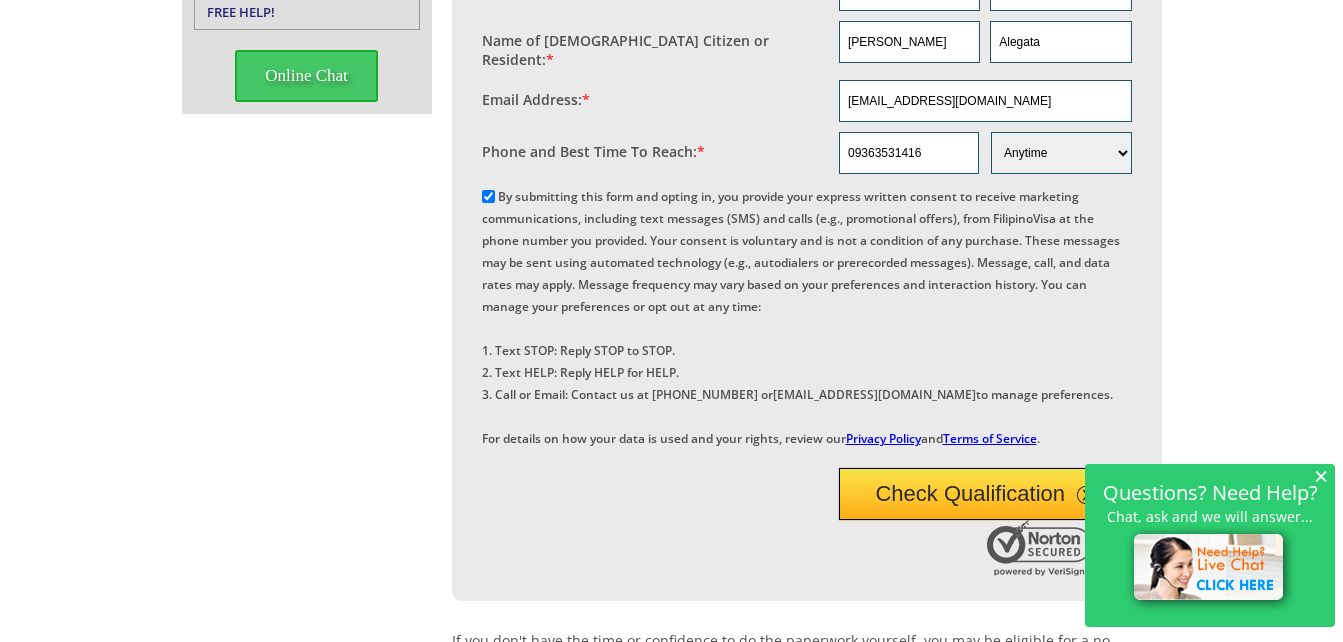 scroll, scrollTop: 600, scrollLeft: 0, axis: vertical 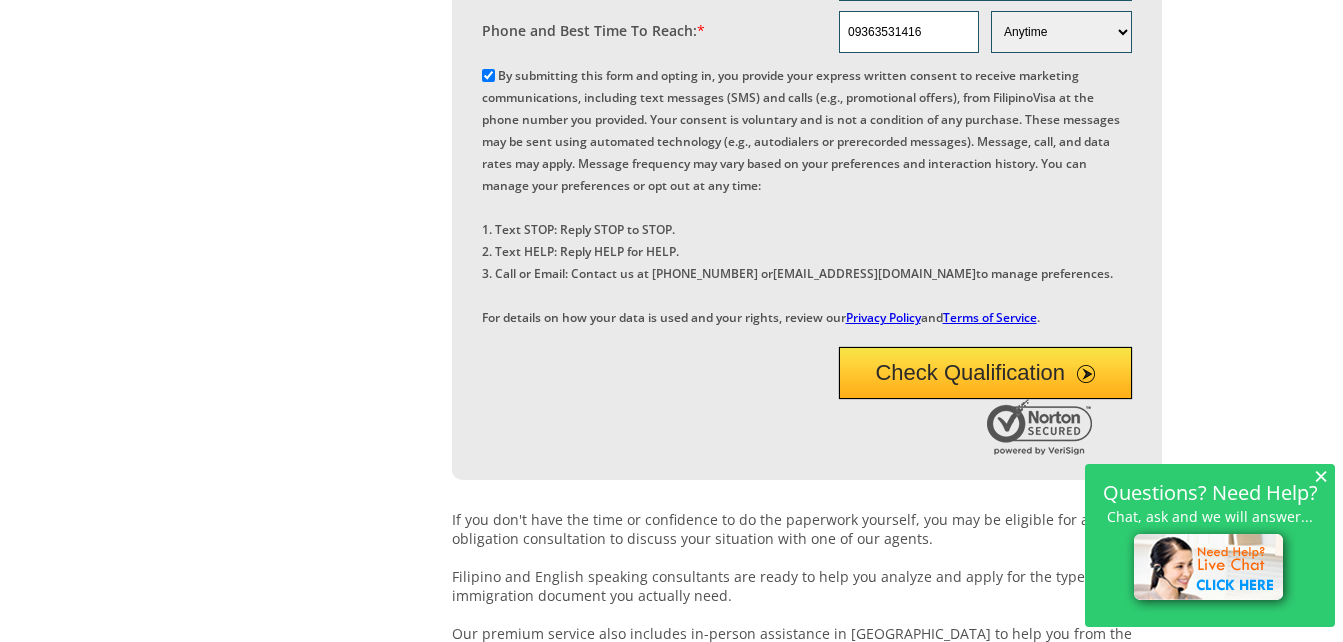 click on "Check Qualification" at bounding box center [985, 373] 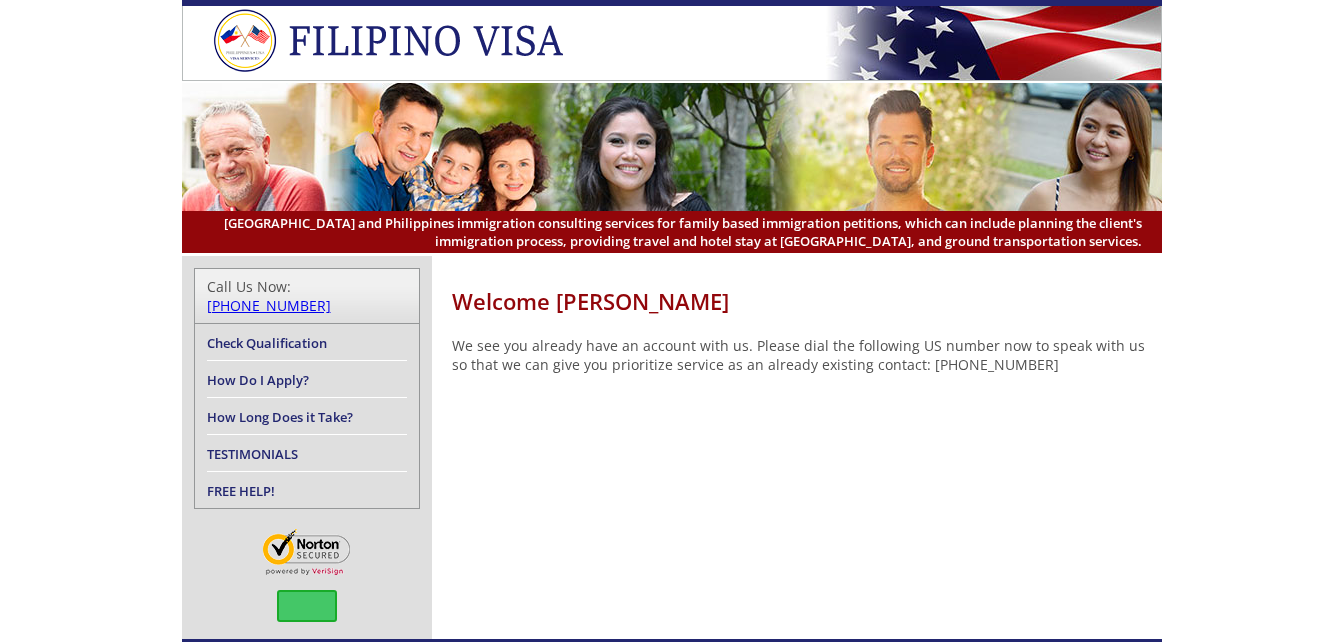 scroll, scrollTop: 0, scrollLeft: 0, axis: both 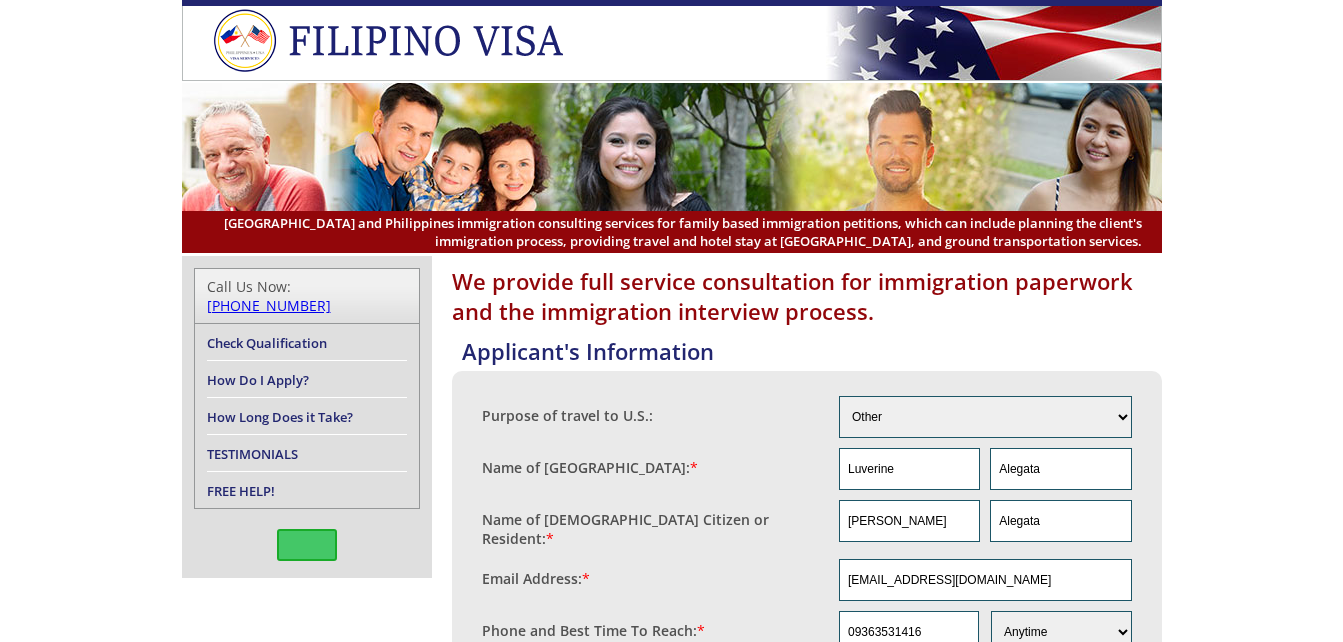 select on "other" 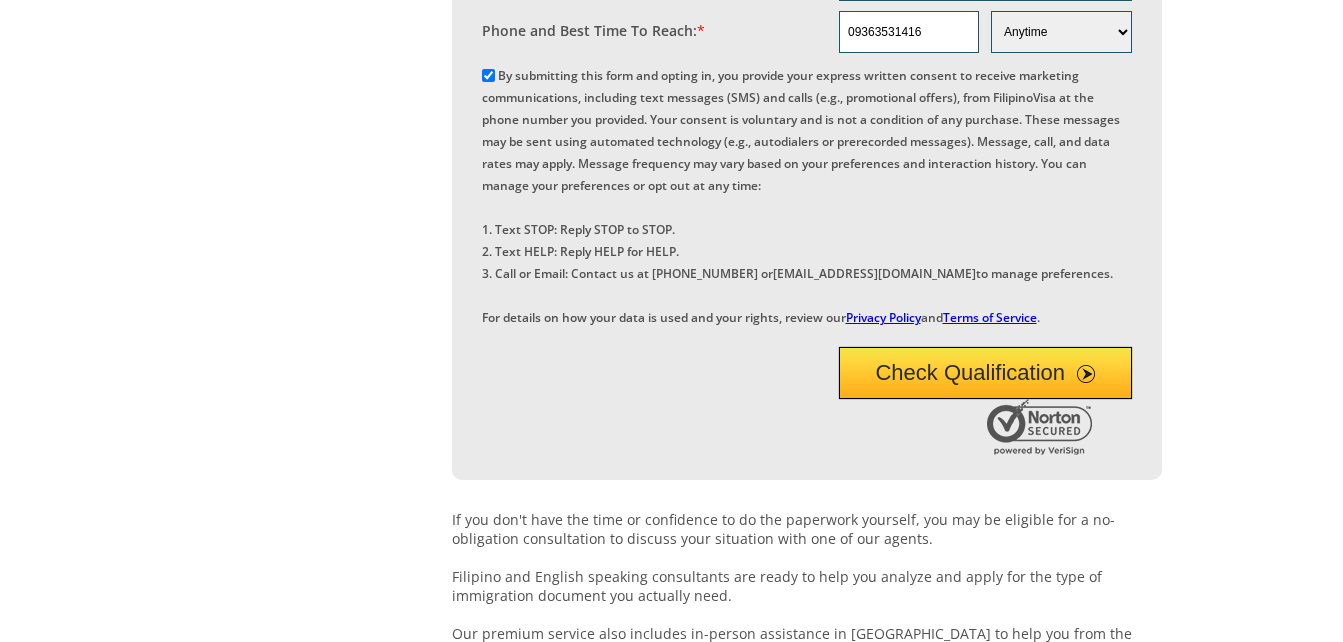 scroll, scrollTop: 0, scrollLeft: 0, axis: both 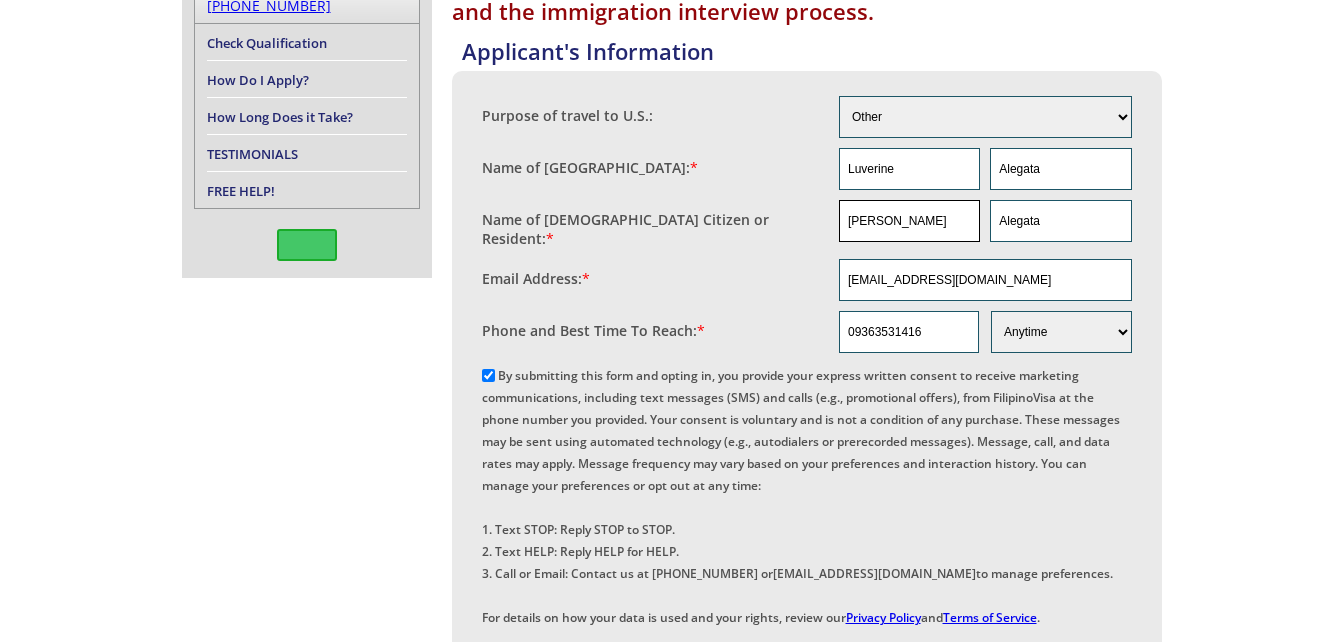drag, startPoint x: 881, startPoint y: 219, endPoint x: 893, endPoint y: 220, distance: 12.0415945 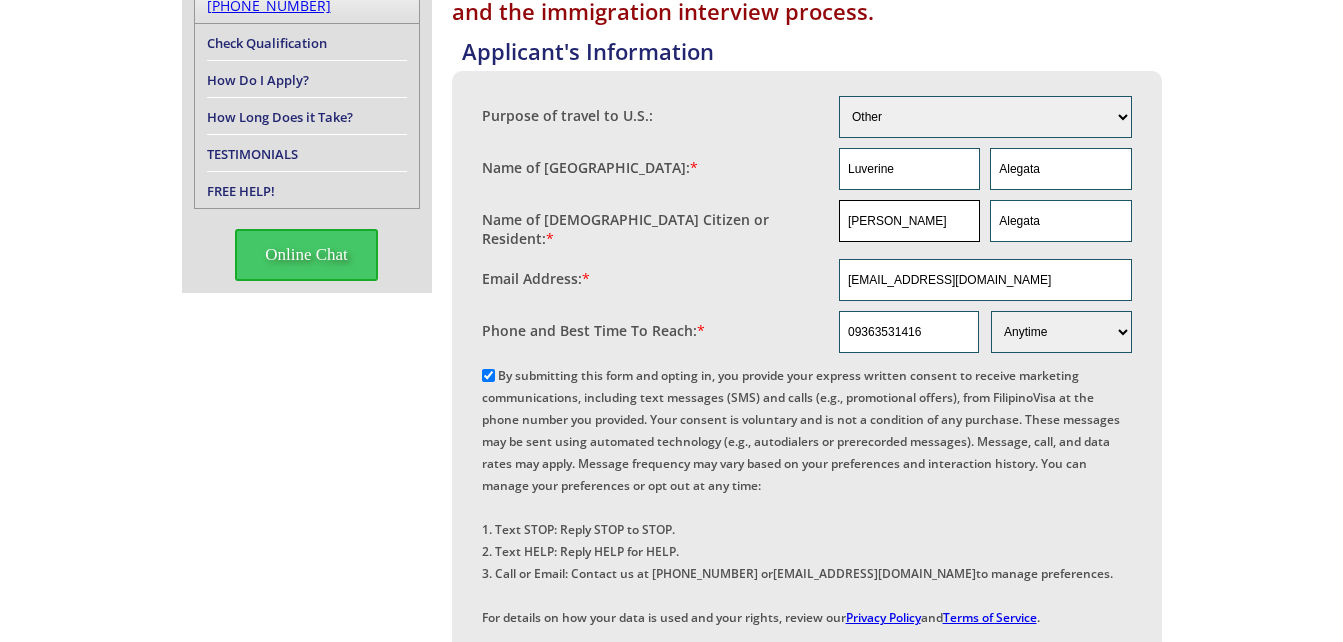 drag, startPoint x: 894, startPoint y: 220, endPoint x: 778, endPoint y: 185, distance: 121.16518 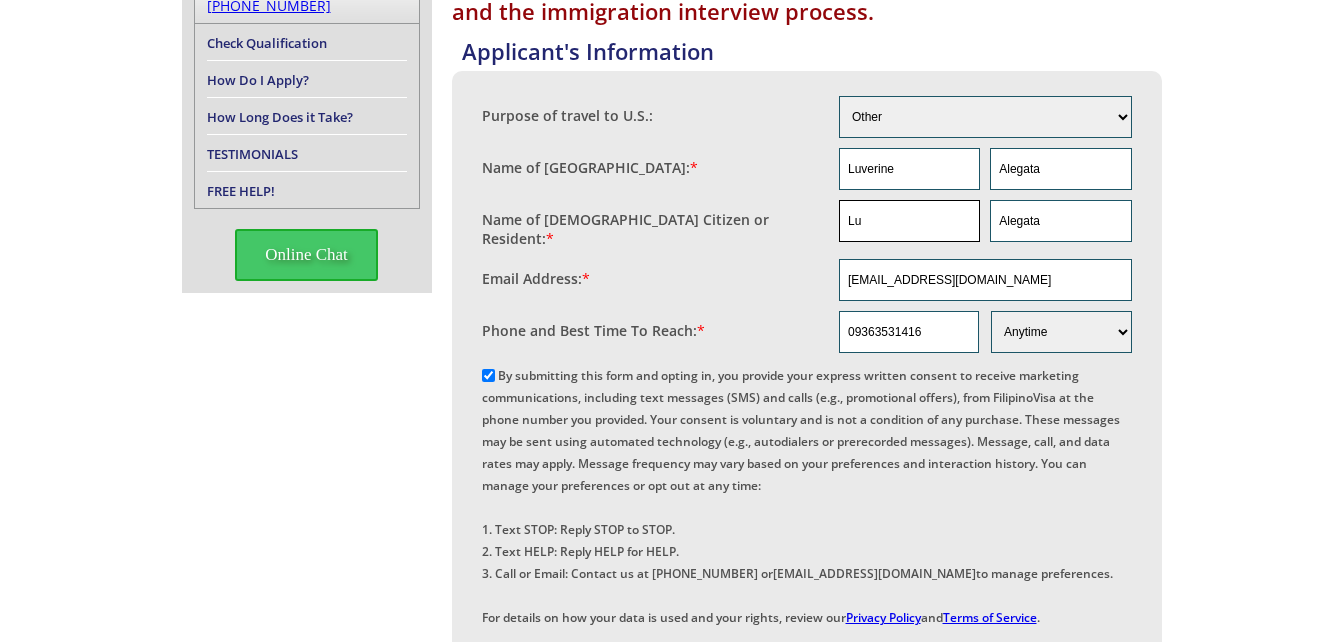 type on "L" 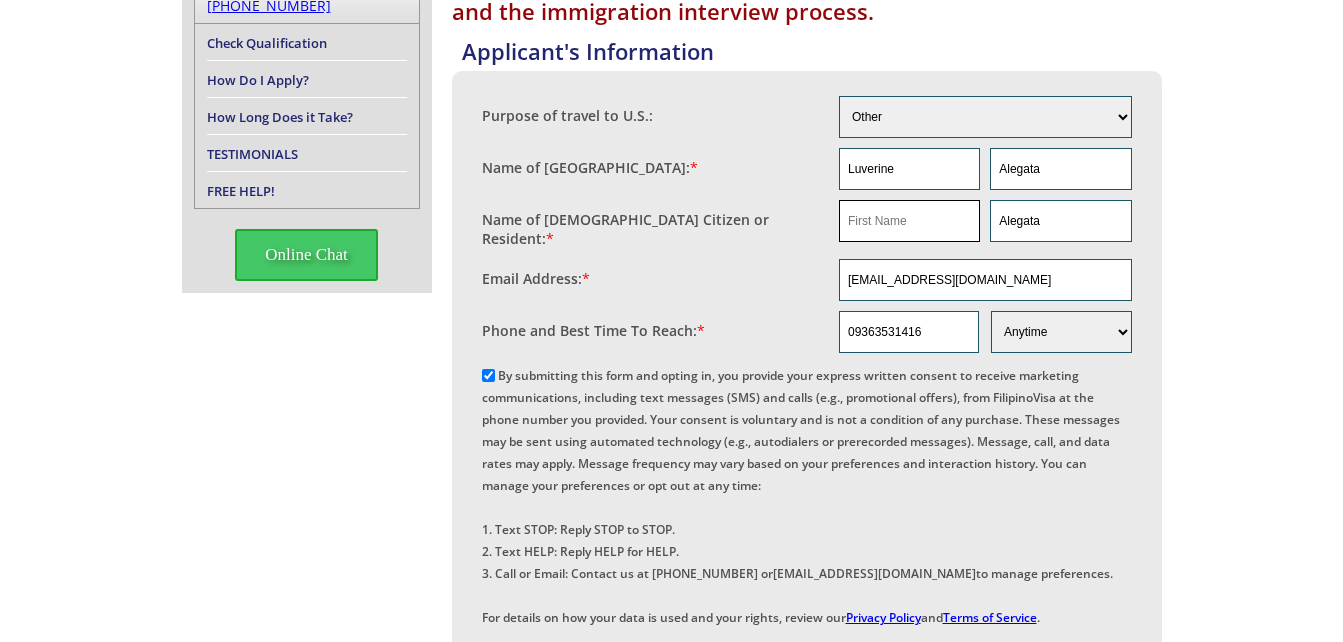 type 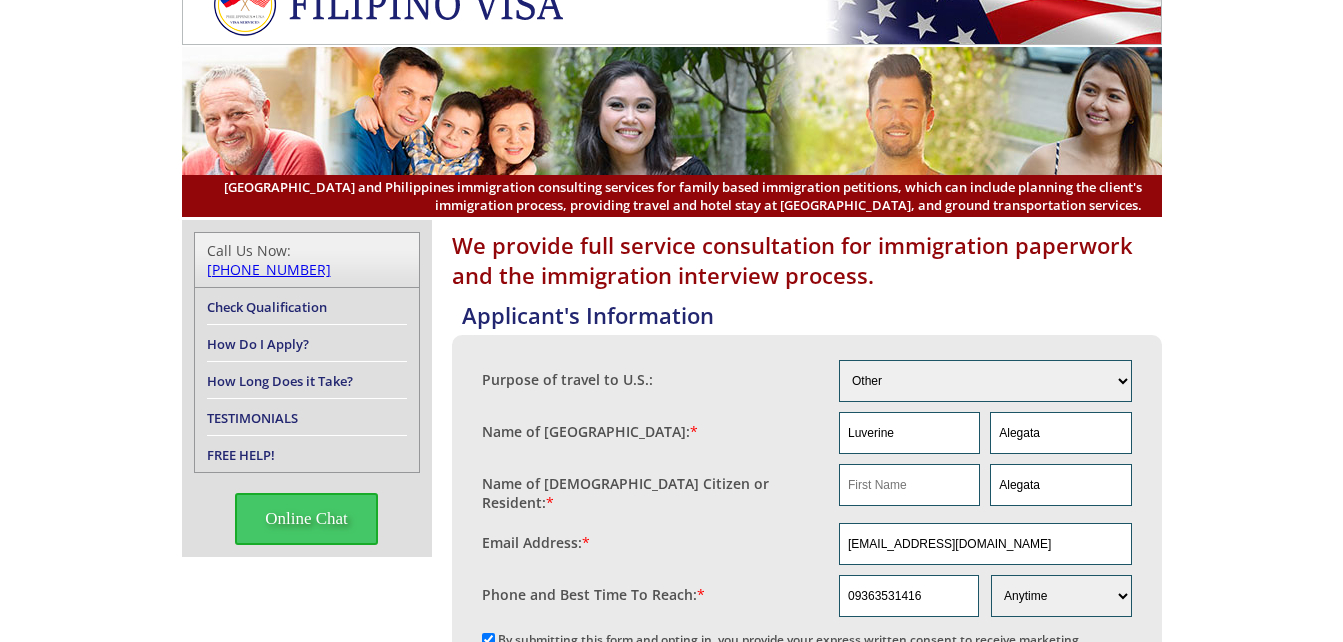 scroll, scrollTop: 0, scrollLeft: 0, axis: both 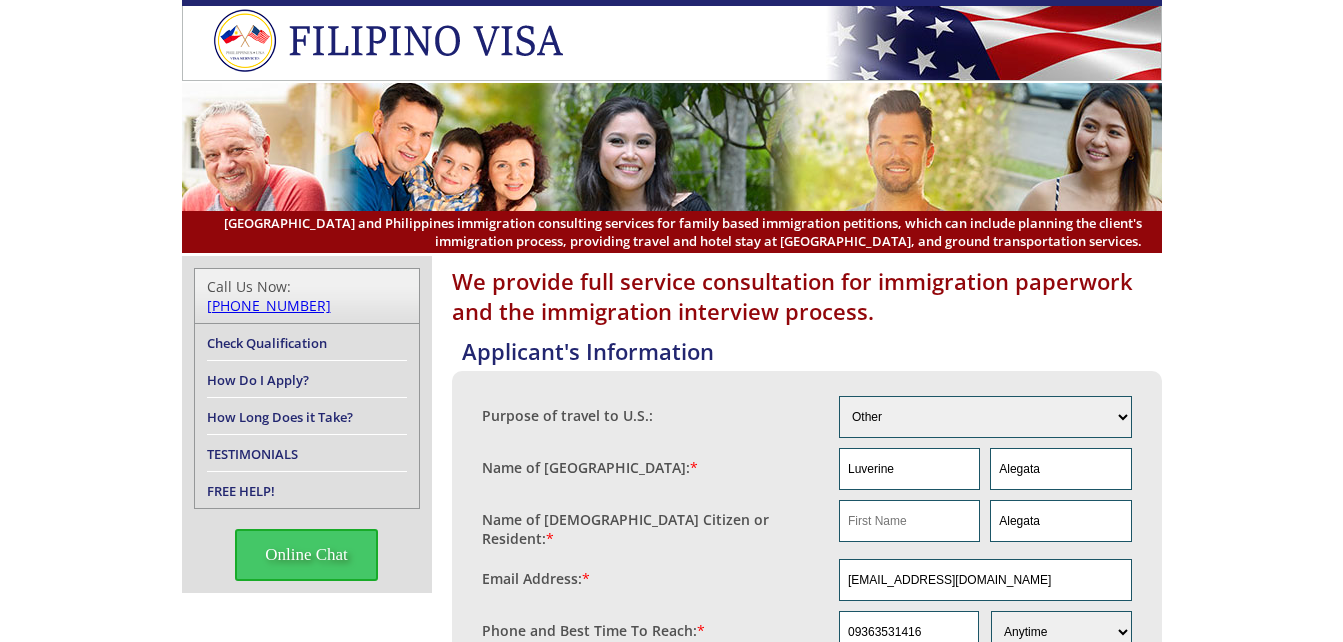 click on "FREE HELP!" at bounding box center (241, 491) 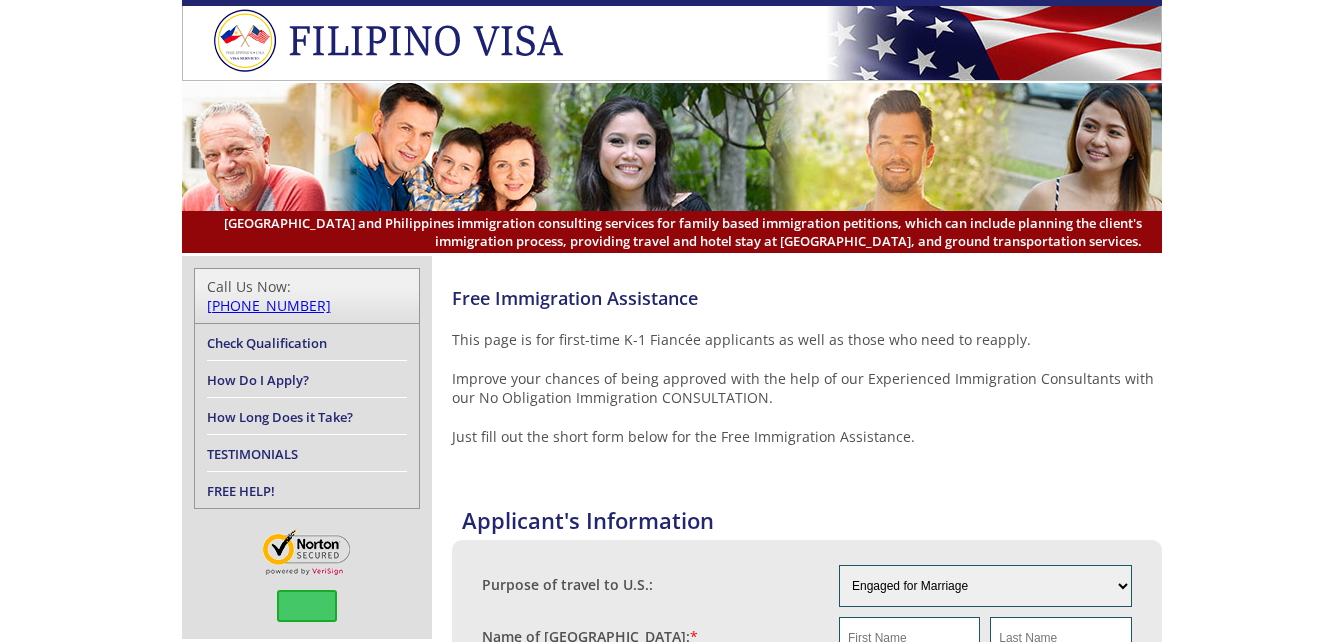 scroll, scrollTop: 0, scrollLeft: 0, axis: both 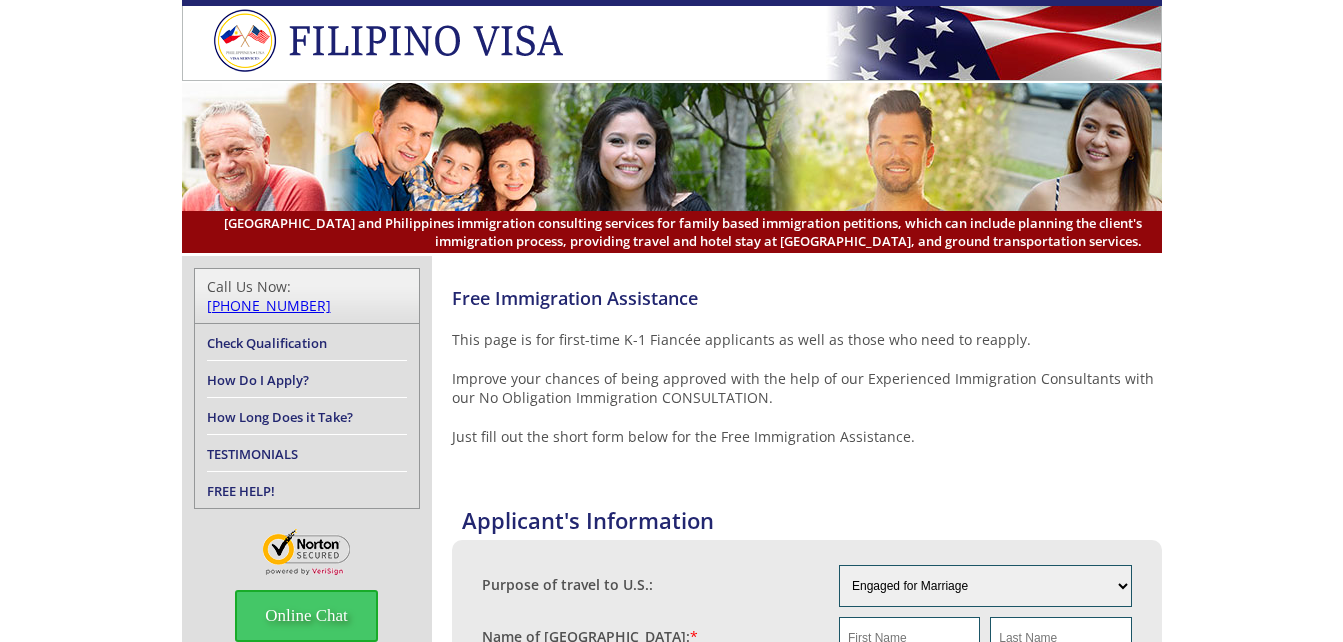 click on "How Do I Apply?" at bounding box center [307, 379] 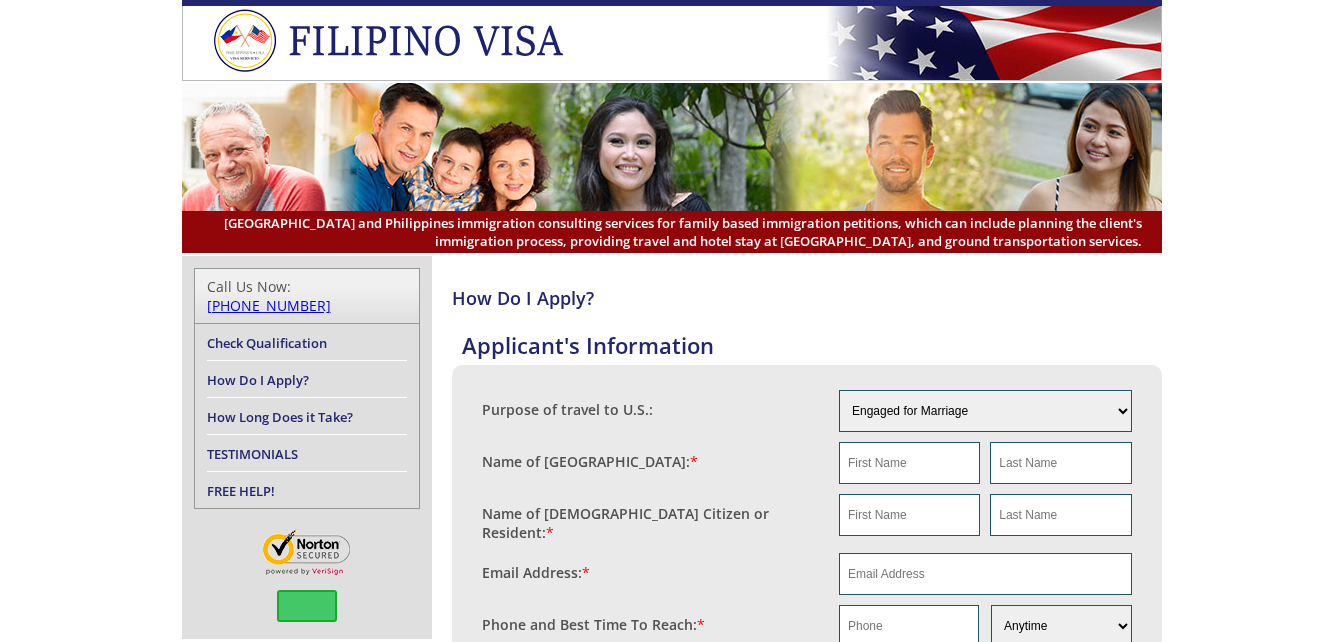 scroll, scrollTop: 0, scrollLeft: 0, axis: both 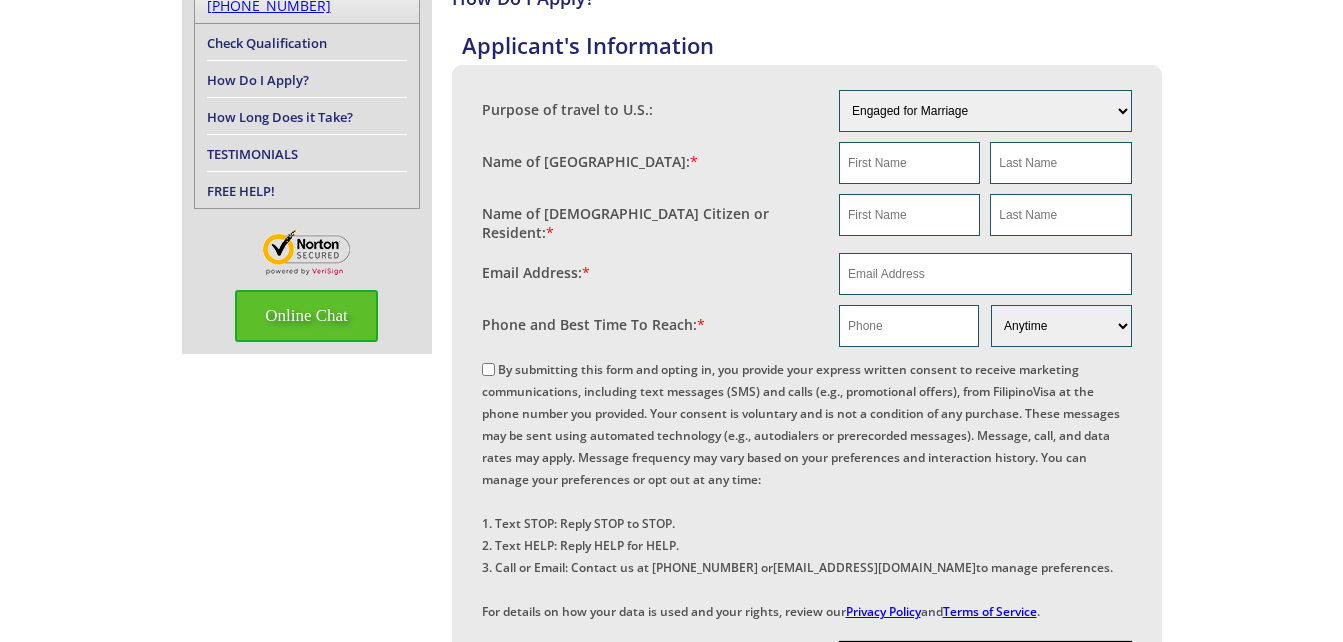 click on "Online Chat" at bounding box center (306, 316) 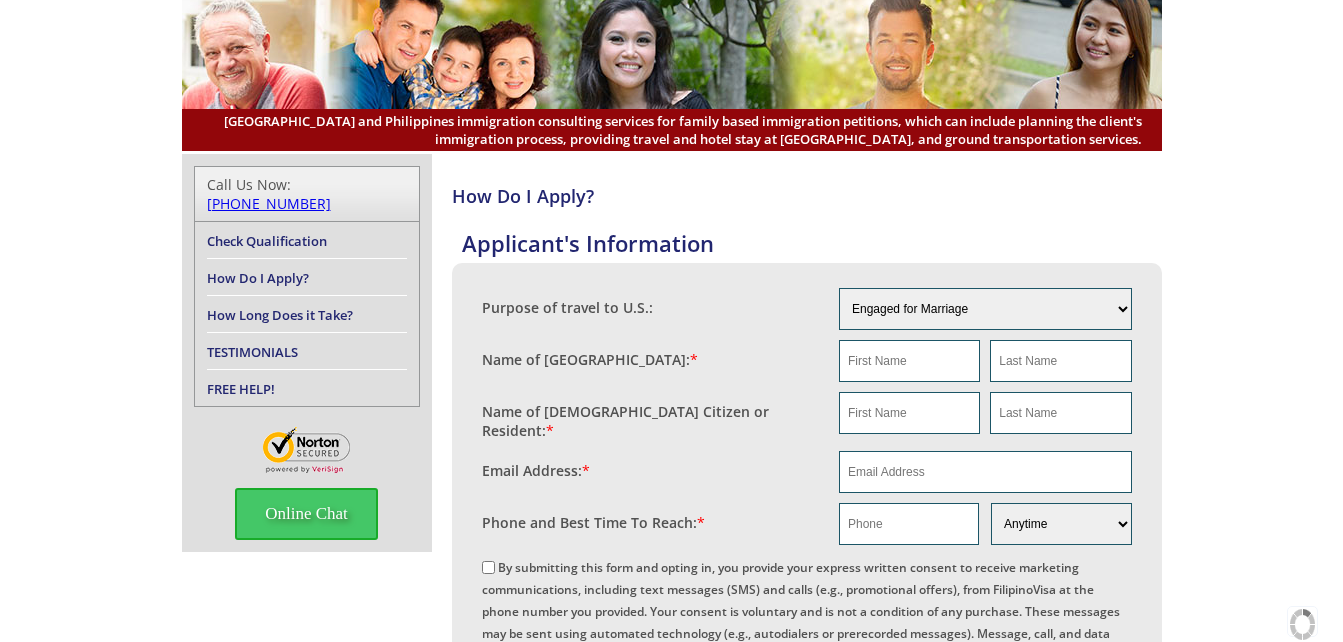 scroll, scrollTop: 100, scrollLeft: 0, axis: vertical 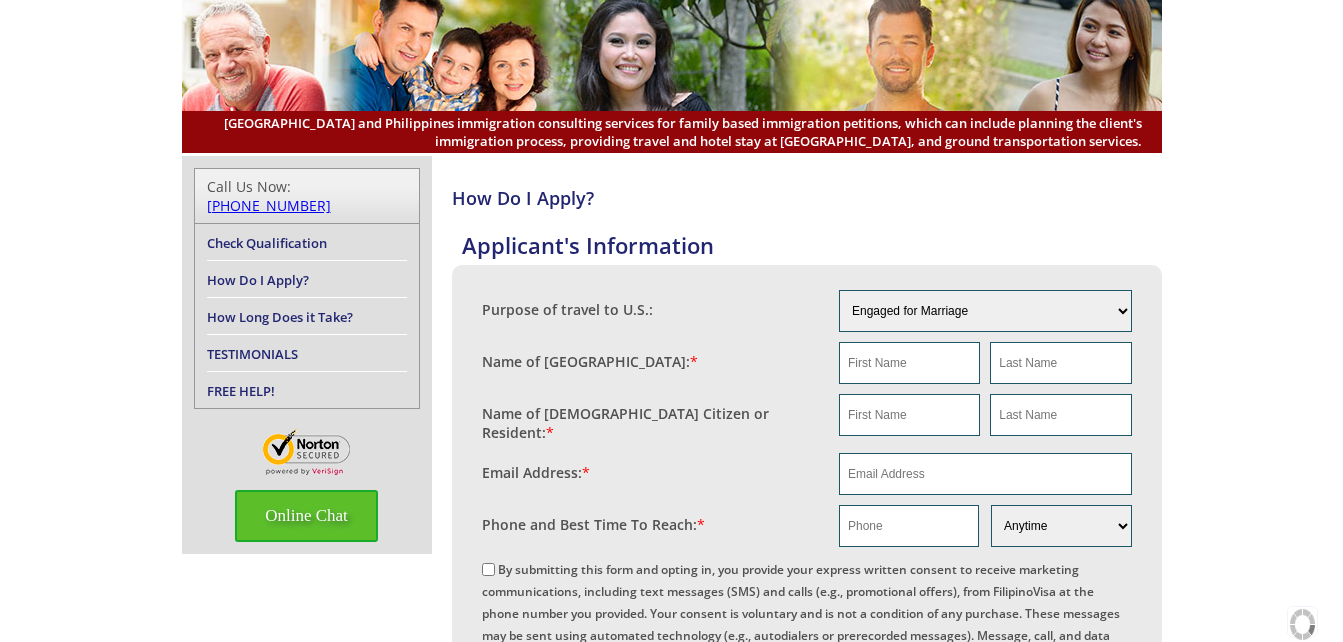 click on "Online Chat" at bounding box center (306, 516) 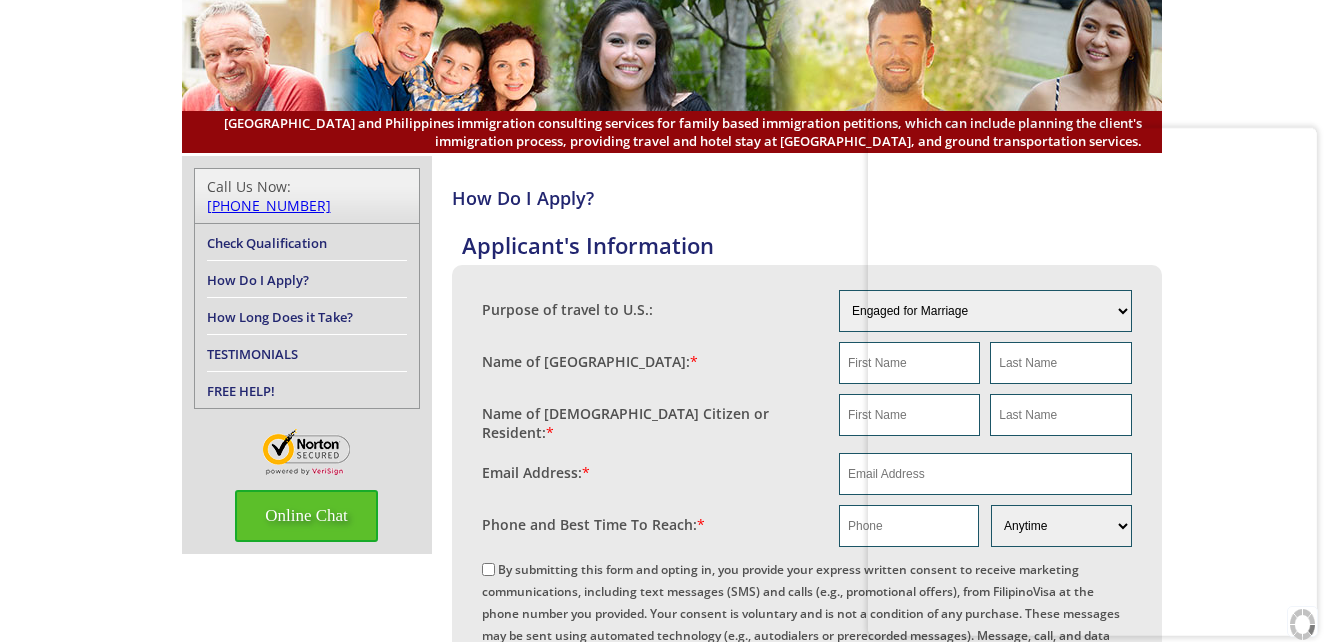 click on "Online Chat" at bounding box center [306, 516] 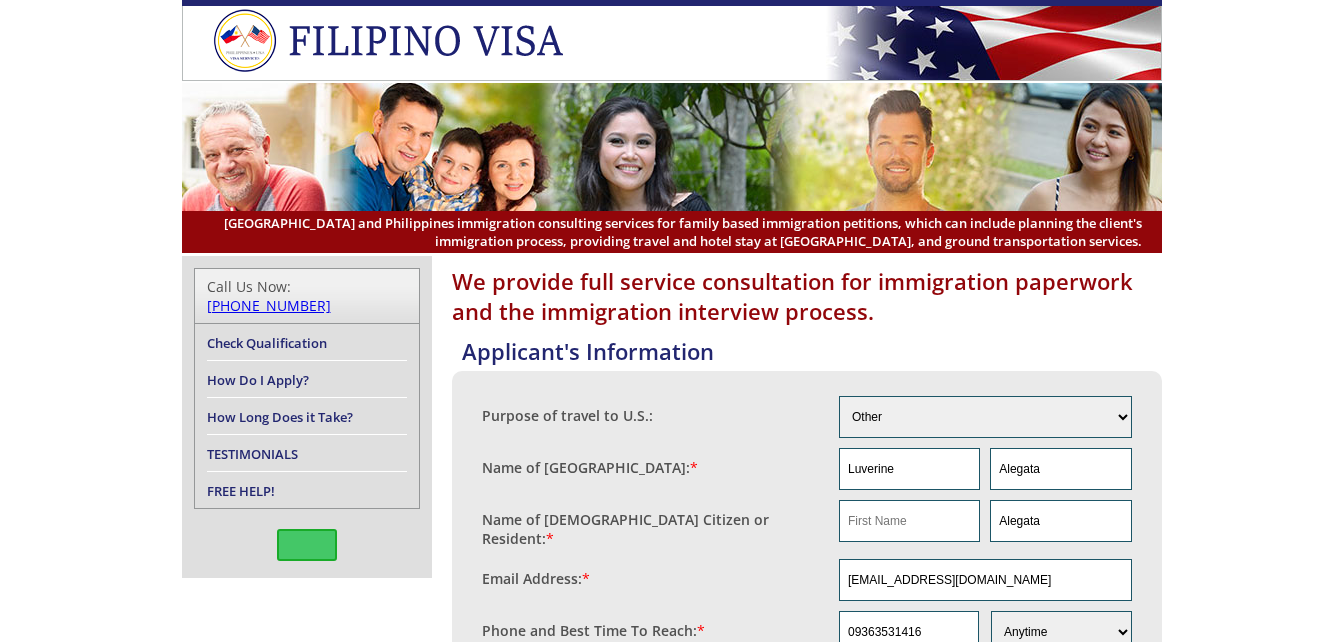 select on "other" 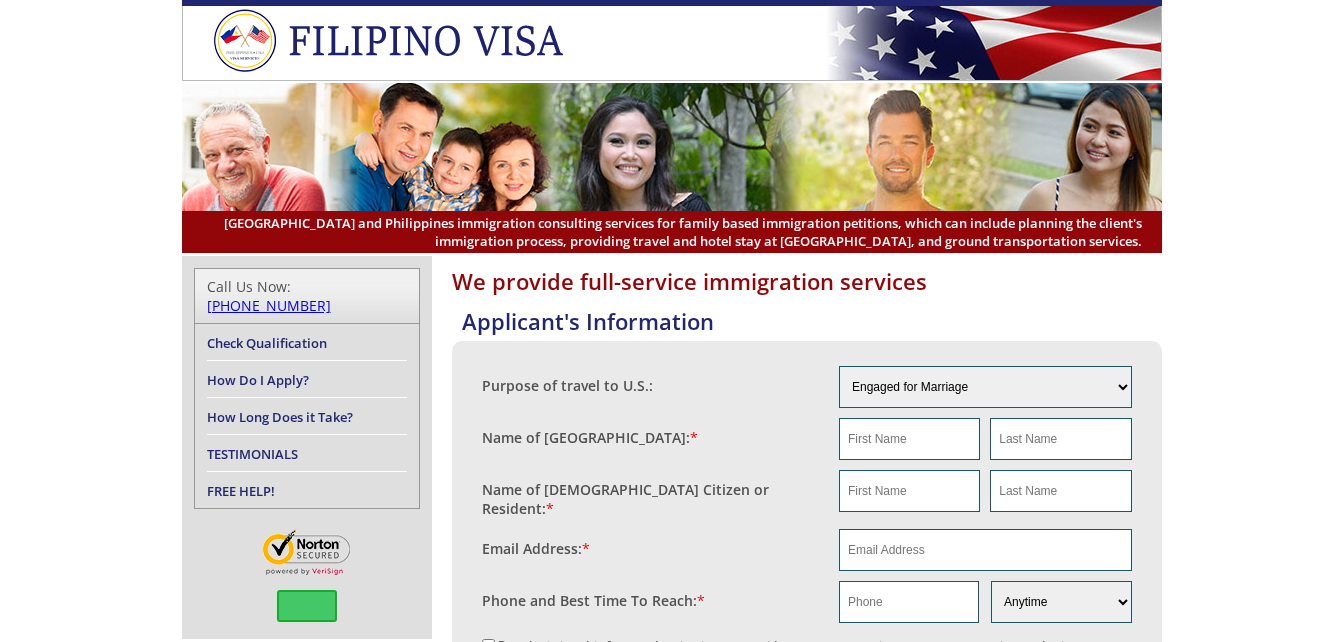 scroll, scrollTop: 0, scrollLeft: 0, axis: both 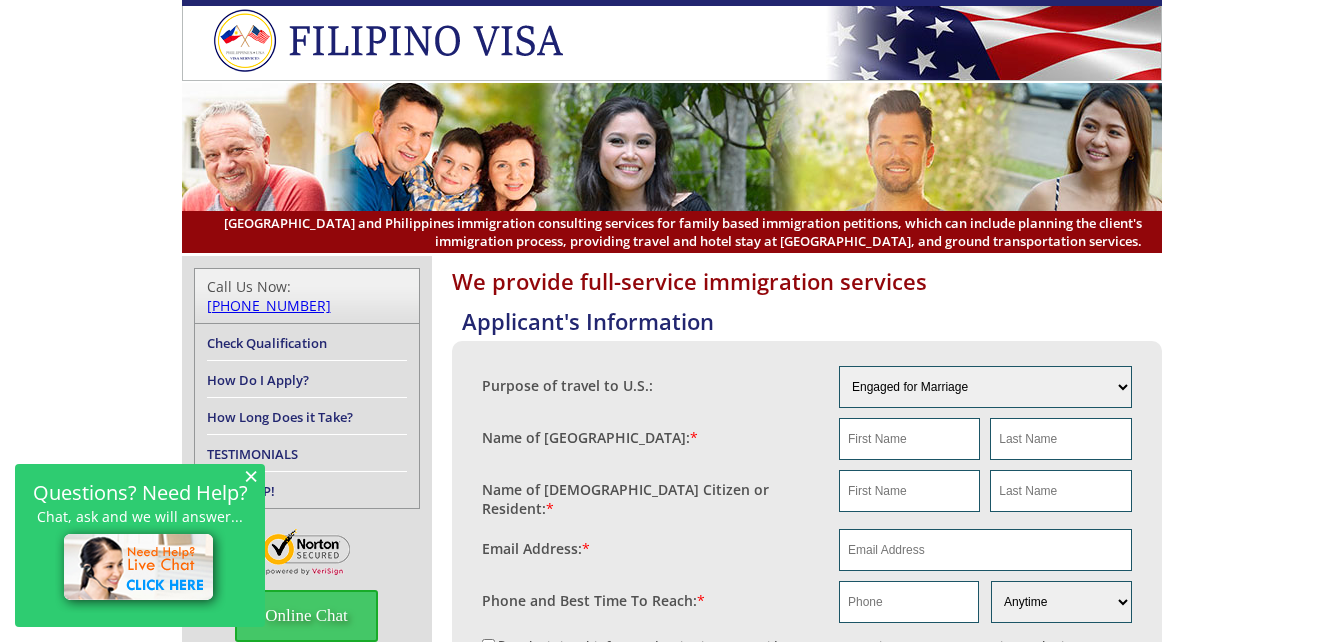 click on "×" at bounding box center [251, 475] 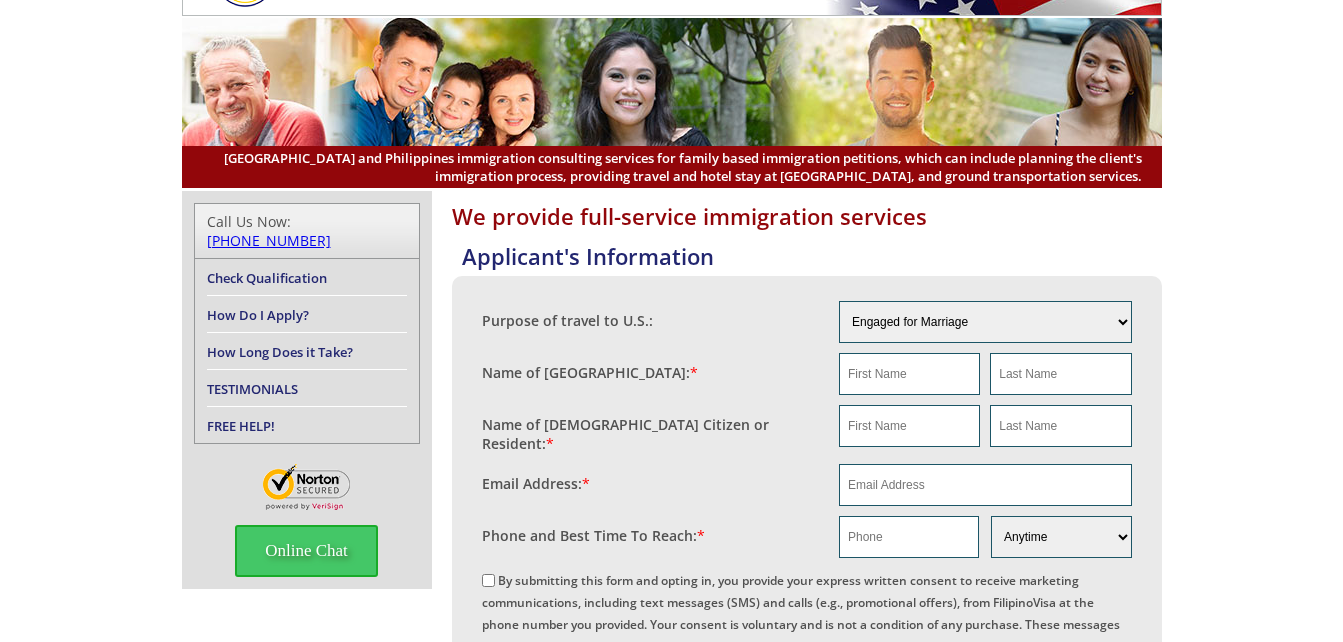 scroll, scrollTop: 200, scrollLeft: 0, axis: vertical 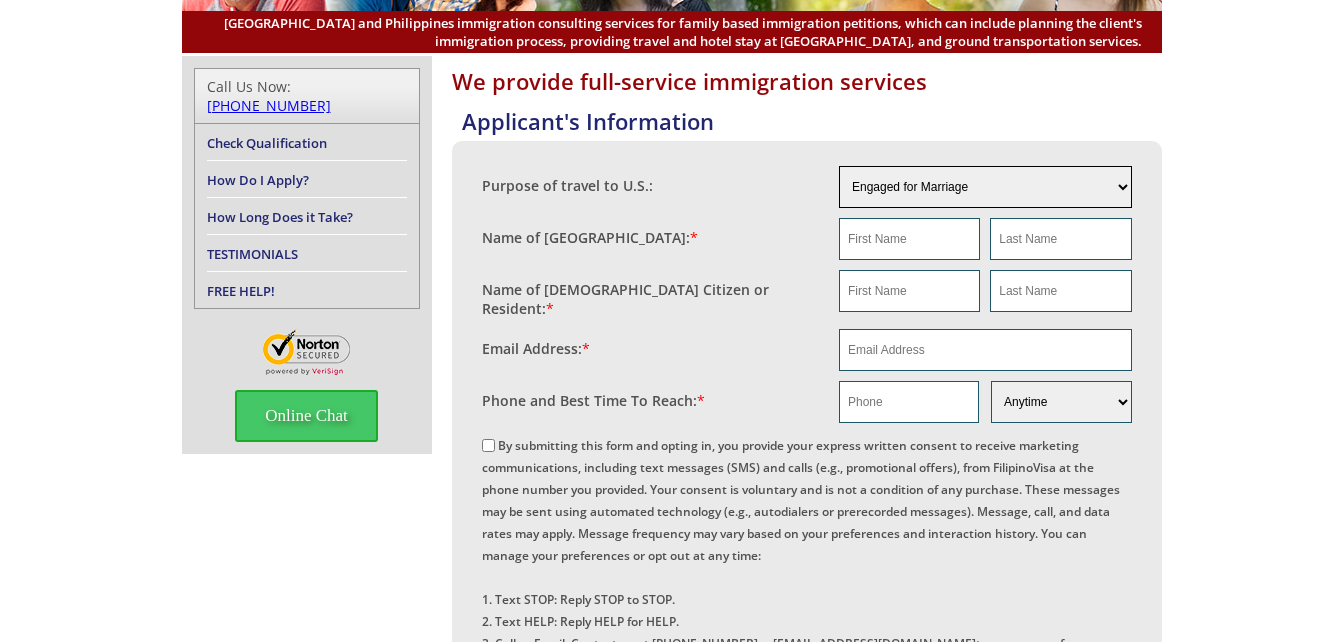 click on "Engaged for Marriage
Already Married to [DEMOGRAPHIC_DATA] Citizen / Resident
For Short Term Visit (Less than 90 days)
For Long Term Visit (More than 90 days)
For A Job
For Family (children, parents, cousins, etc.)
For School (College/University)
For School (K-12)
Not Sure
Other" at bounding box center [985, 187] 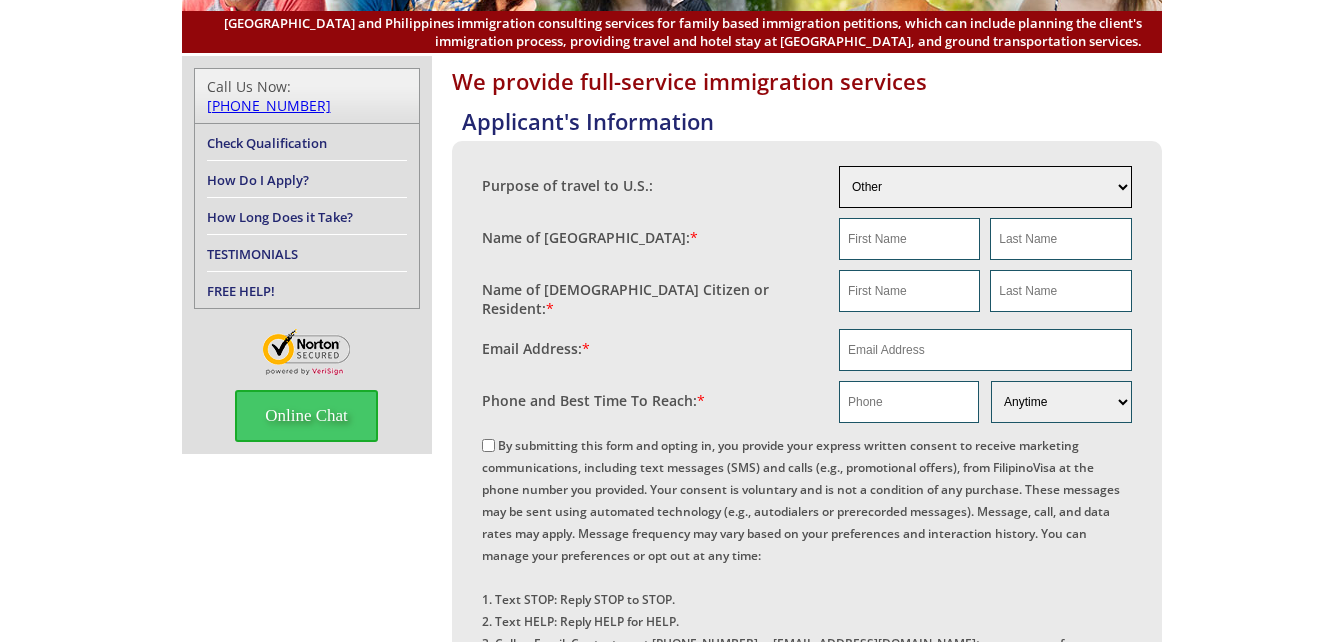 click on "Engaged for Marriage
Already Married to [DEMOGRAPHIC_DATA] Citizen / Resident
For Short Term Visit (Less than 90 days)
For Long Term Visit (More than 90 days)
For A Job
For Family (children, parents, cousins, etc.)
For School (College/University)
For School (K-12)
Not Sure
Other" at bounding box center [985, 187] 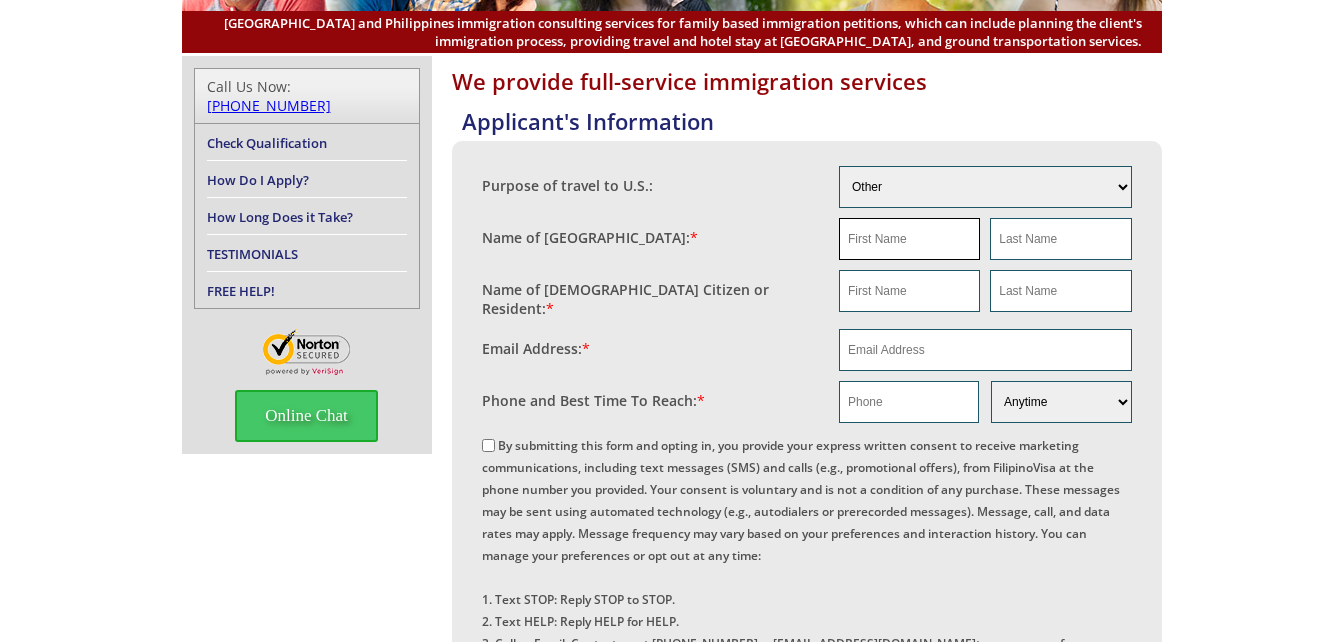 click at bounding box center (909, 239) 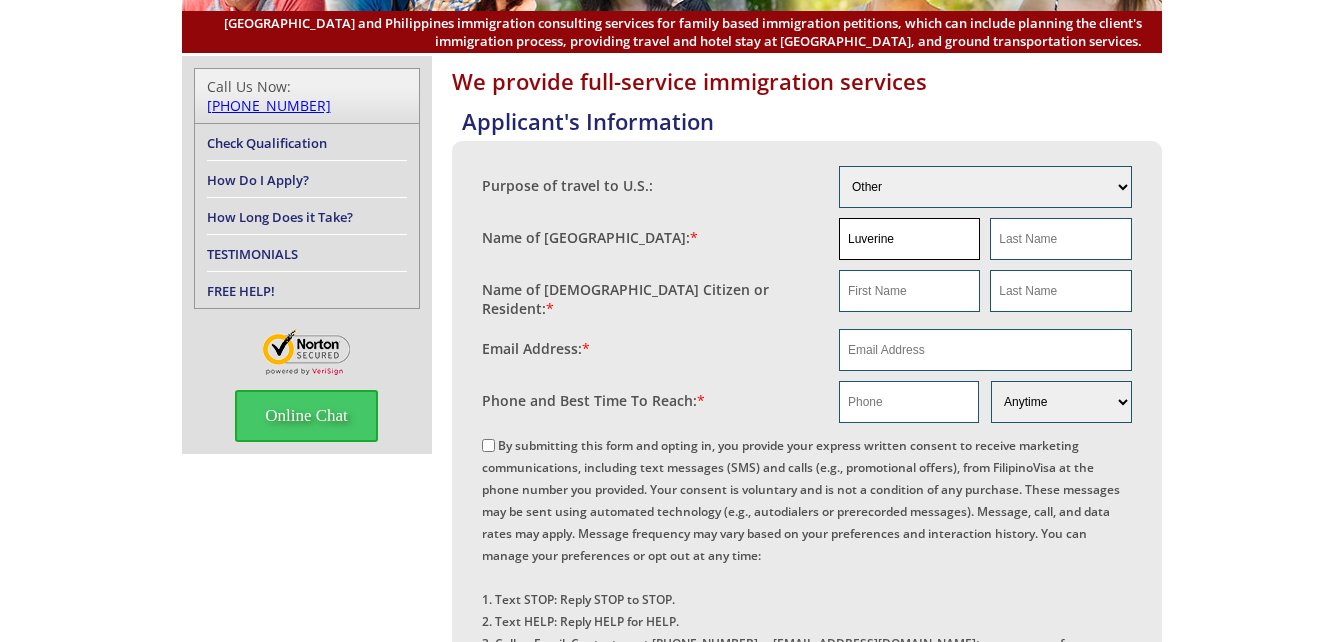 type on "Alegata" 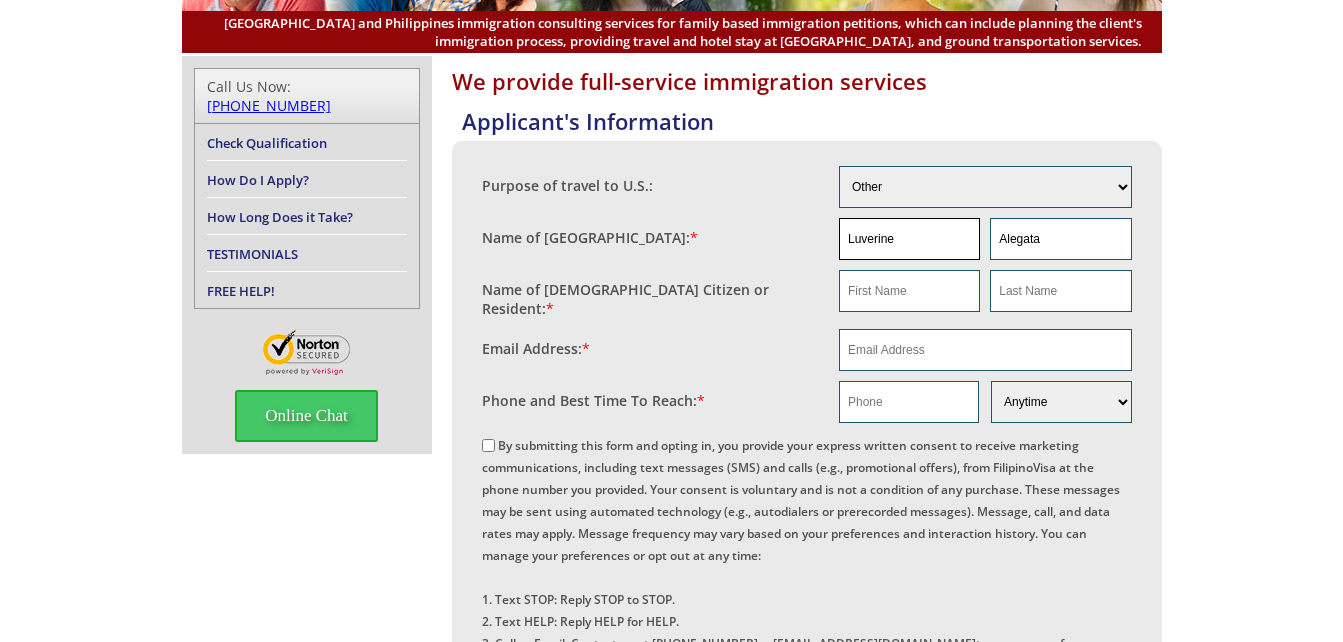type on "luveniaalegata587@gmail.com" 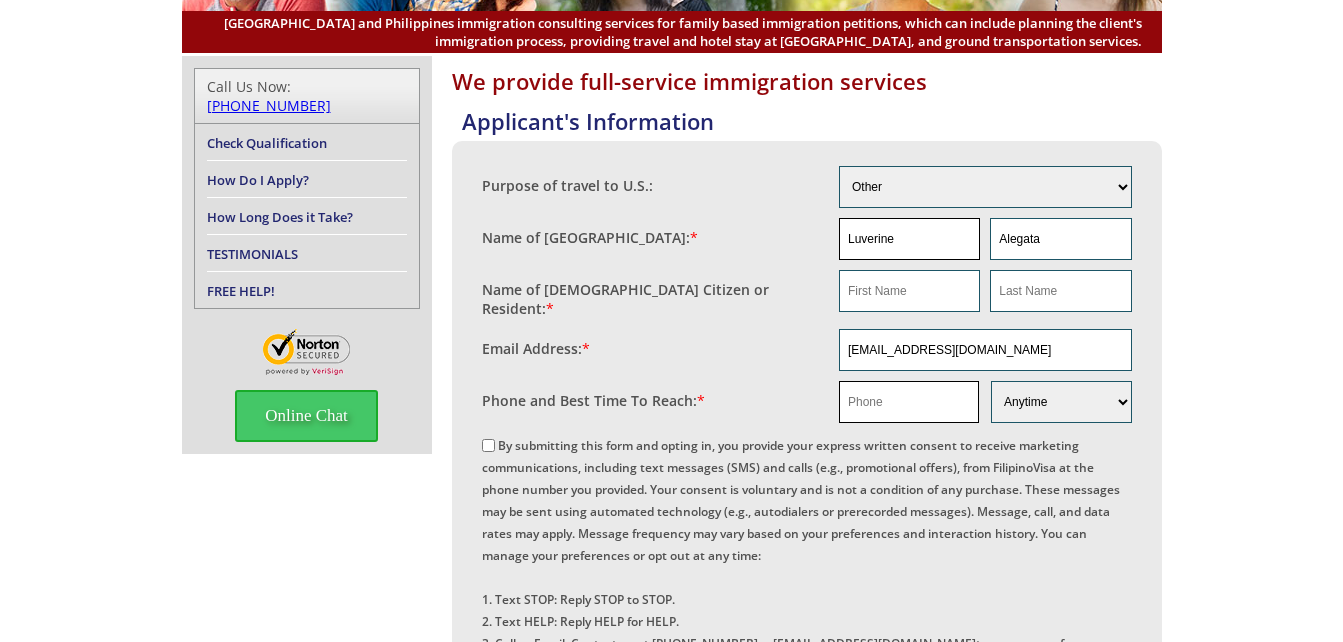 type on "09363531416" 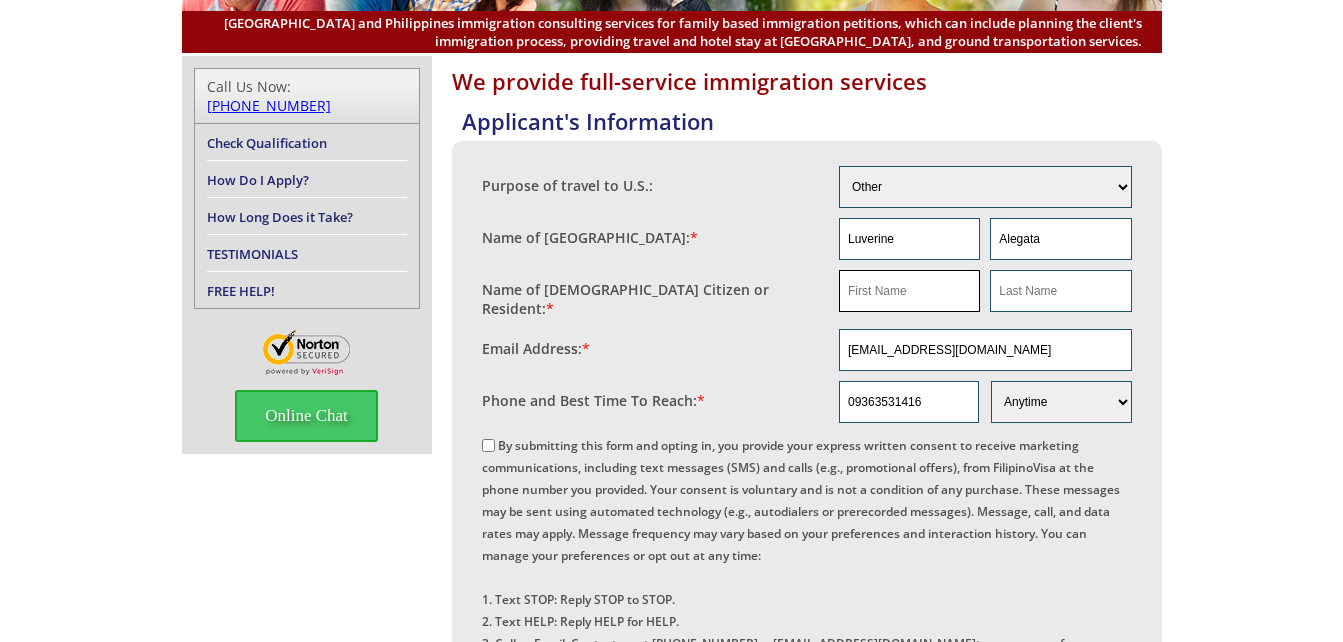 click at bounding box center [909, 291] 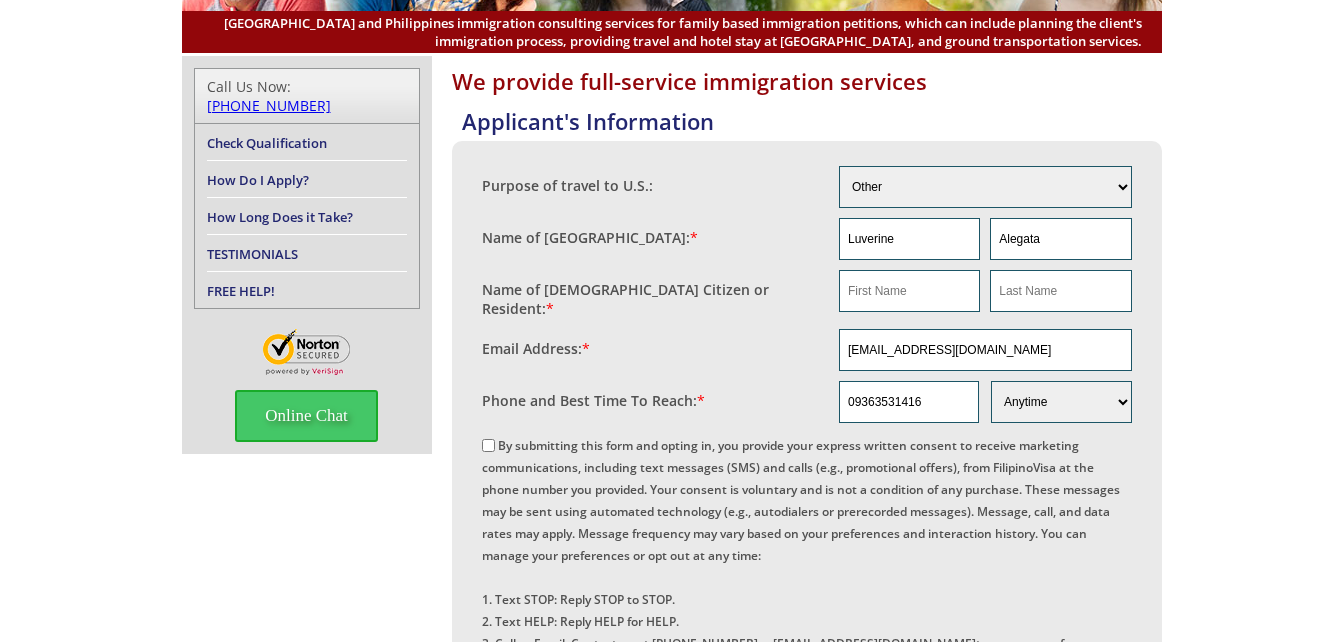 click on "Name of Filipina:  *
Luverine
Alegata" at bounding box center (807, 239) 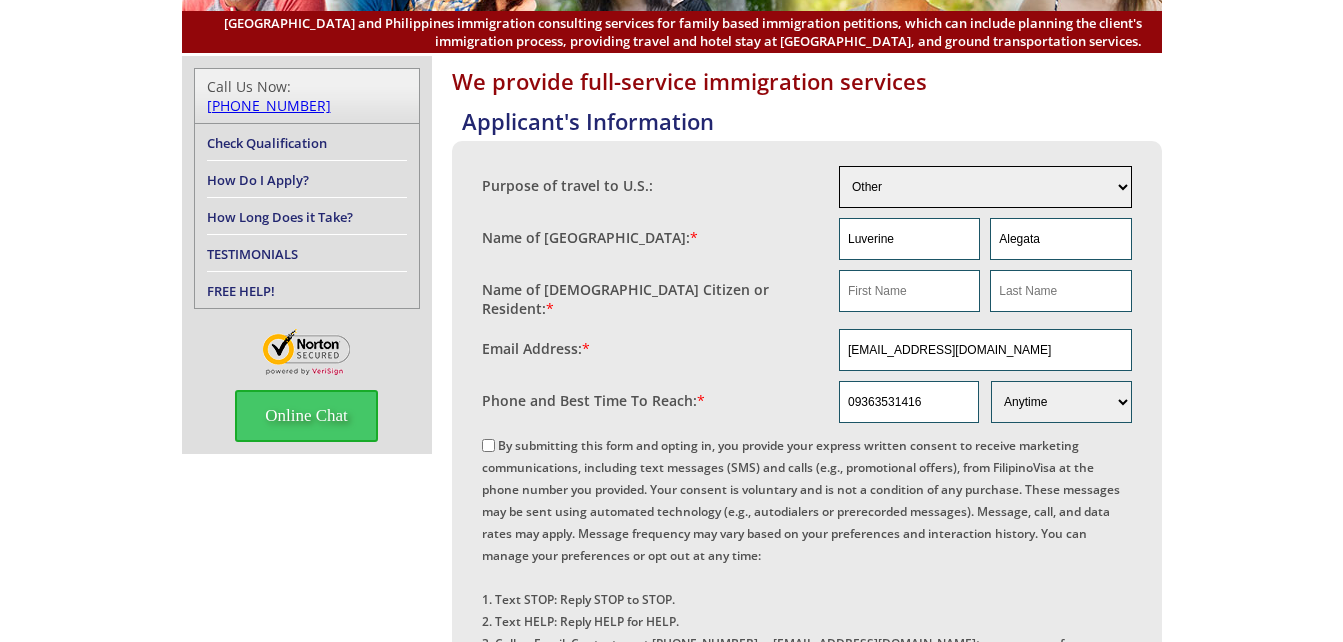 click on "Engaged for Marriage
Already Married to U.S. Citizen / Resident
For Short Term Visit (Less than 90 days)
For Long Term Visit (More than 90 days)
For A Job
For Family (children, parents, cousins, etc.)
For School (College/University)
For School (K-12)
Not Sure
Other" at bounding box center [985, 187] 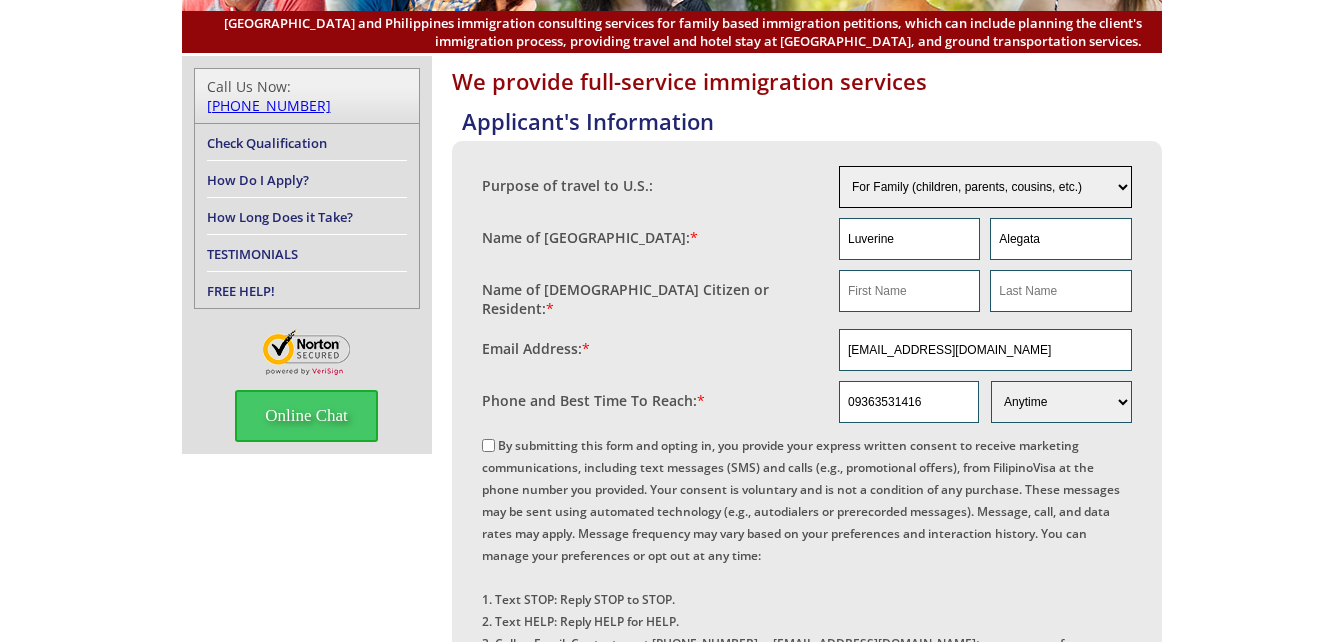 click on "Engaged for Marriage
Already Married to U.S. Citizen / Resident
For Short Term Visit (Less than 90 days)
For Long Term Visit (More than 90 days)
For A Job
For Family (children, parents, cousins, etc.)
For School (College/University)
For School (K-12)
Not Sure
Other" at bounding box center (985, 187) 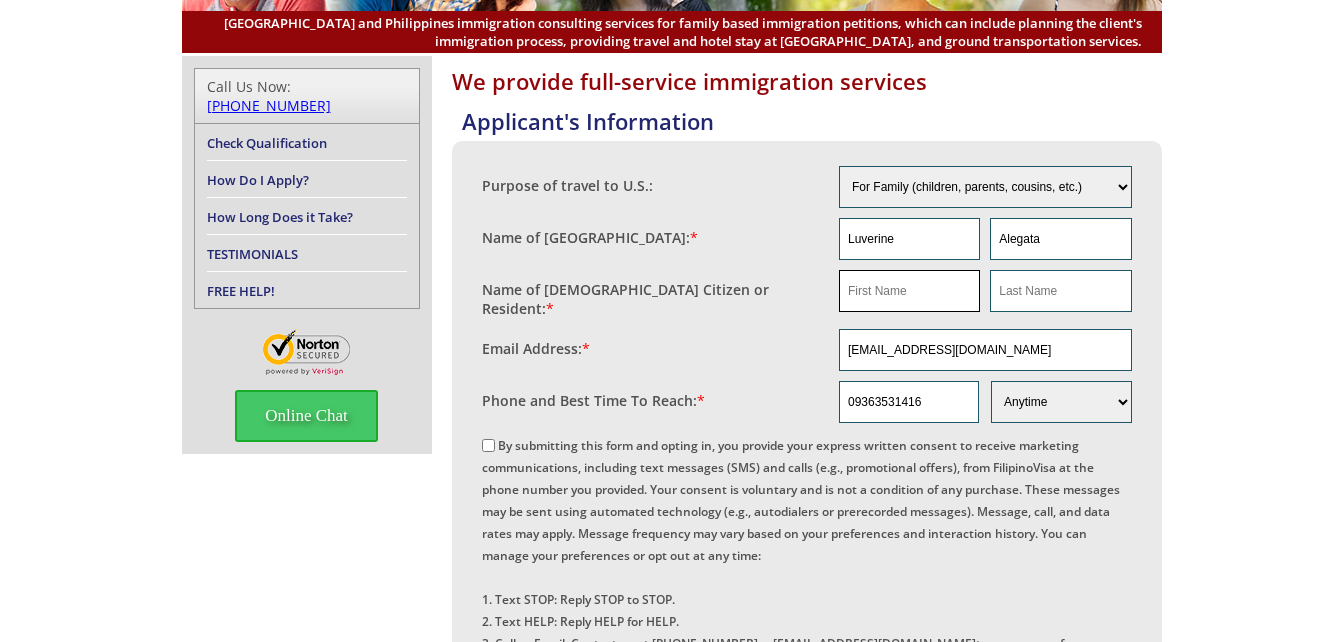 click at bounding box center [909, 291] 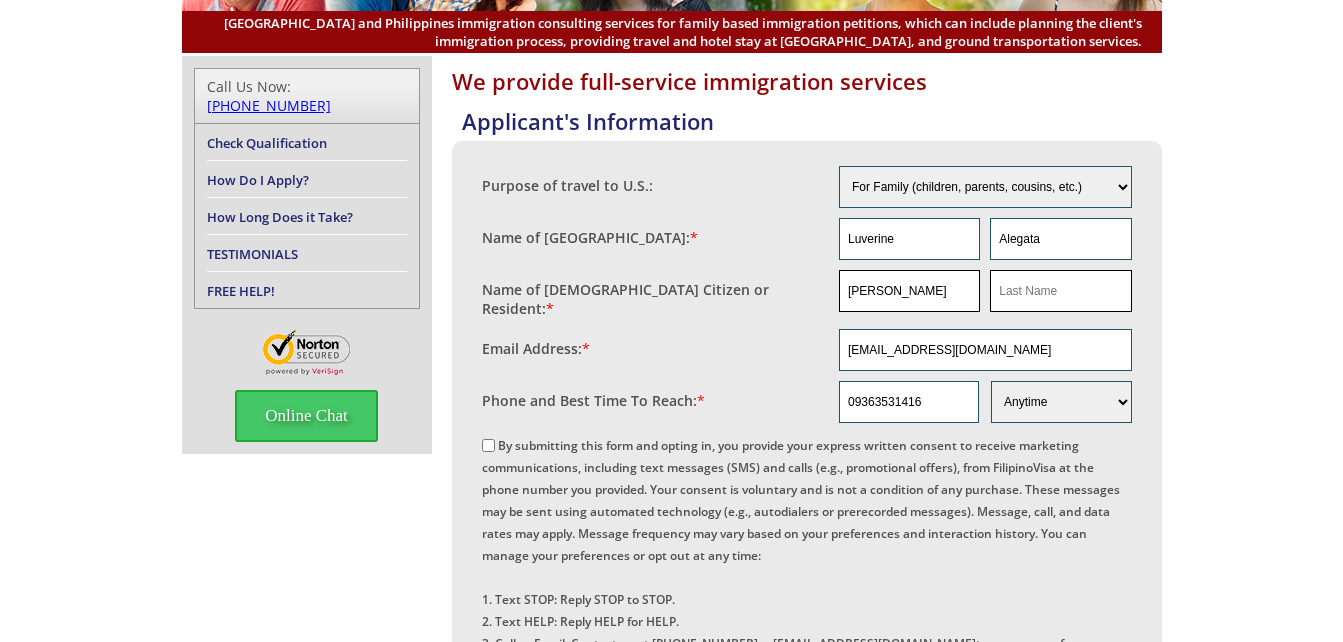 type on "Sally" 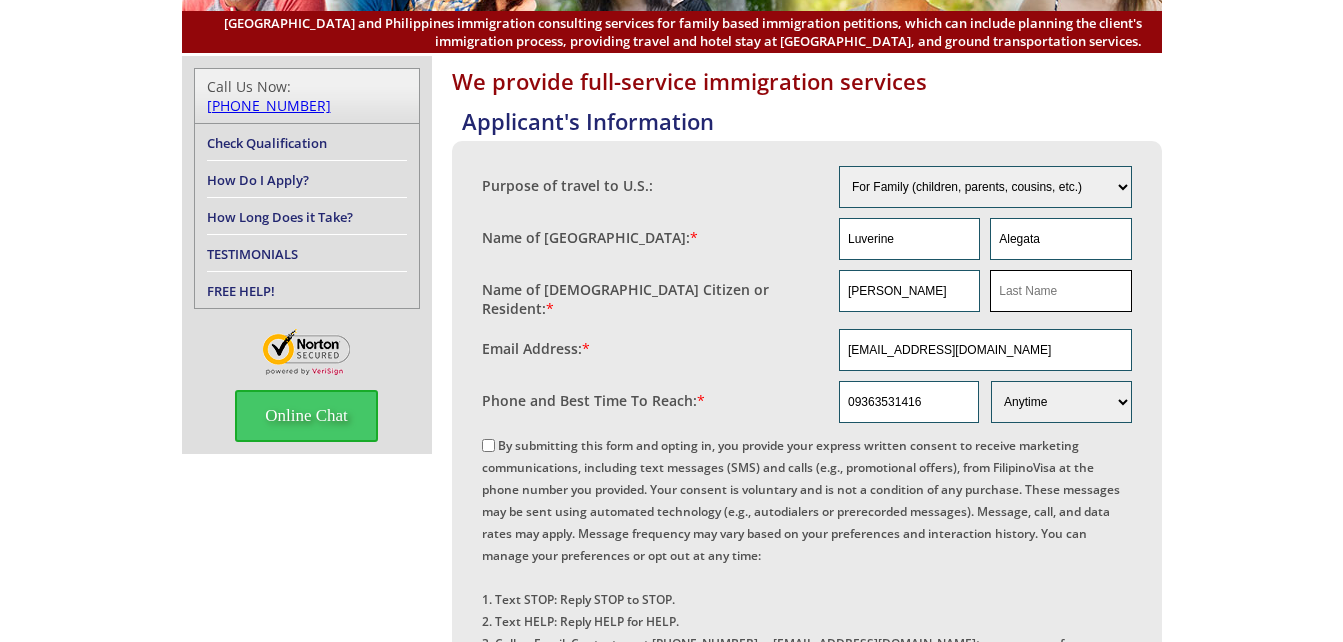 click at bounding box center [1060, 291] 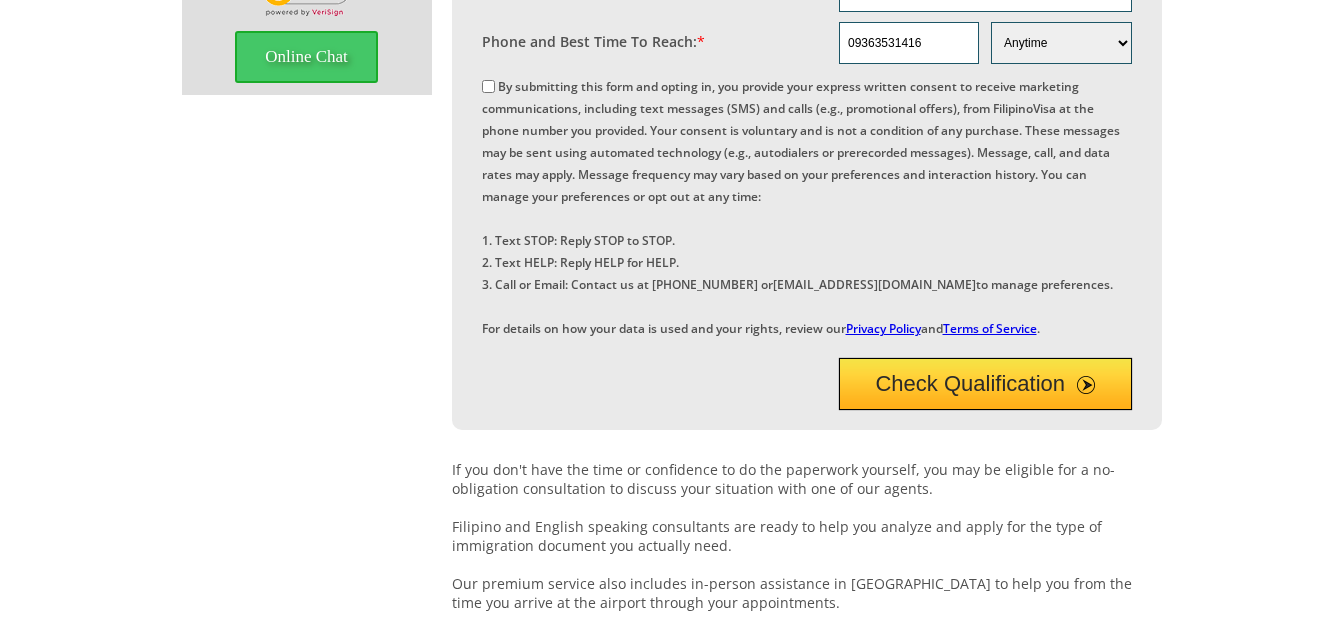 scroll, scrollTop: 600, scrollLeft: 0, axis: vertical 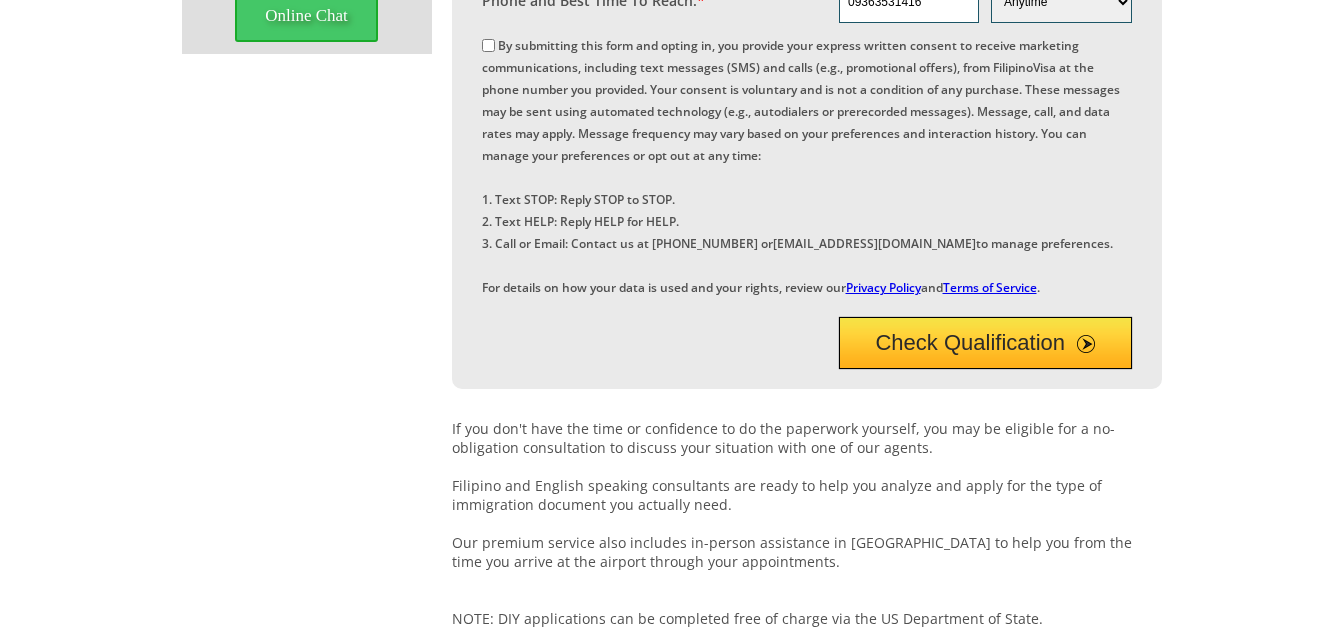 click on "Check Qualification" at bounding box center (985, 343) 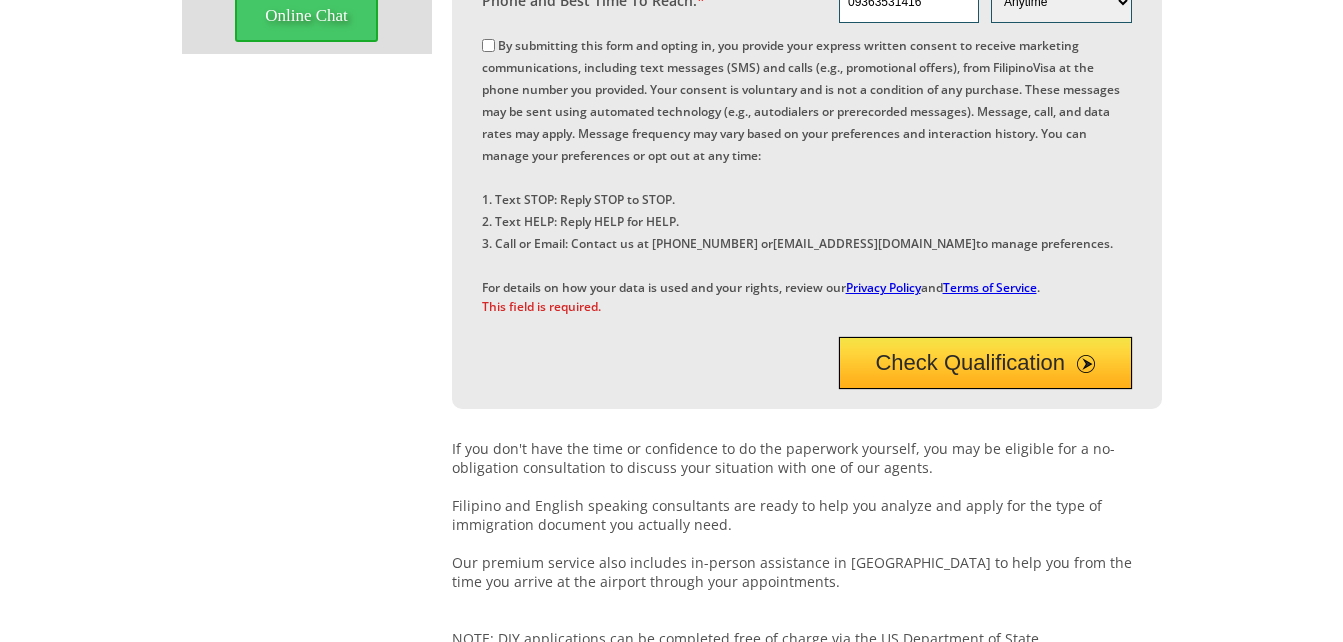 click on "Check Qualification" at bounding box center [985, 363] 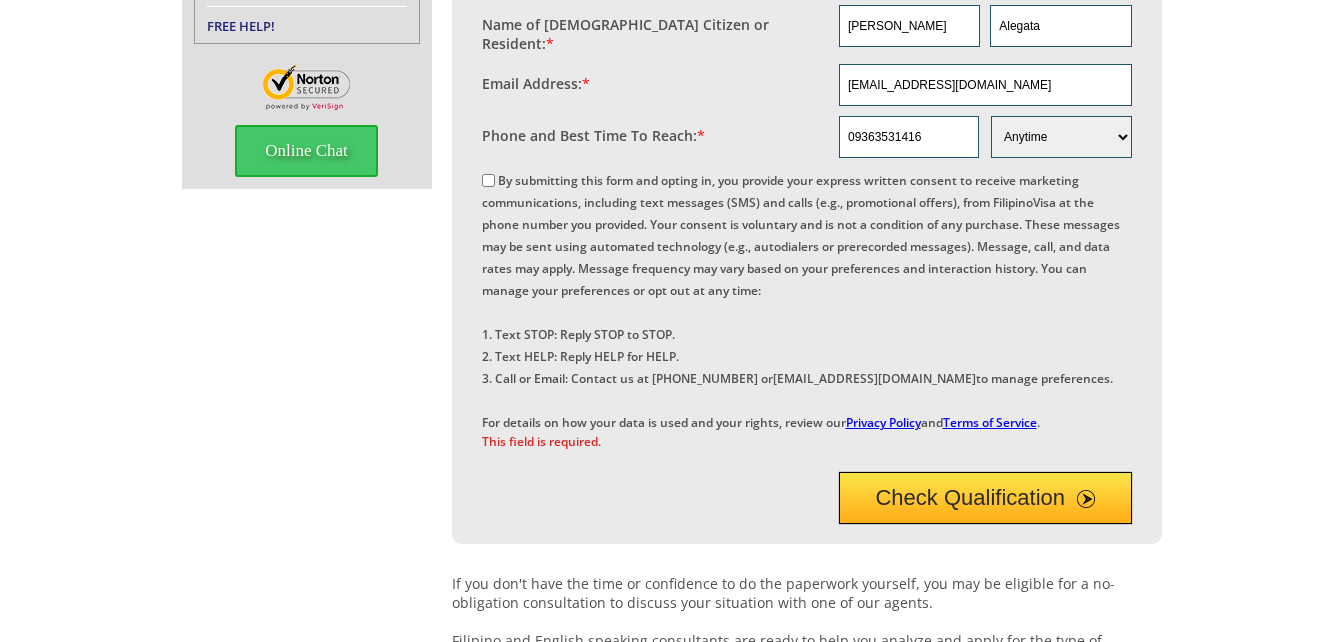 scroll, scrollTop: 500, scrollLeft: 0, axis: vertical 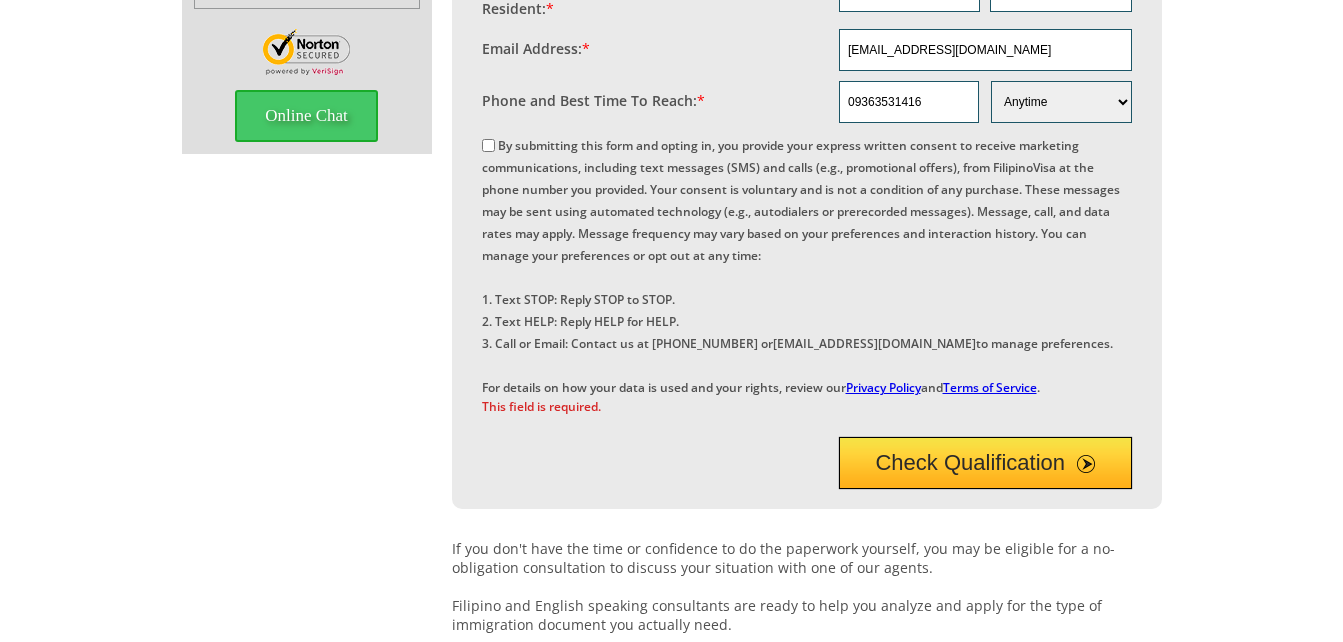 click on "By submitting this form and opting in, you provide your express written consent to receive marketing communications, including text messages (SMS) and calls (e.g., promotional offers), from FilipinoVisa at the phone number you provided. Your consent is voluntary and is not a condition of any purchase. These messages may be sent using automated technology (e.g., autodialers or prerecorded messages). Message, call, and data rates may apply. Message frequency may vary based on your preferences and interaction history. You can manage your preferences or opt out at any time:
1. Text STOP: Reply STOP to STOP.
2. Text HELP: Reply HELP for HELP.
3. Call or Email: Contact us at +1 (210) 399-2275 or  info@filipinovisa.com  to manage preferences.
For details on how your data is used and your rights, review our  Privacy Policy  and  Terms of Service .
This field is required." at bounding box center (807, 275) 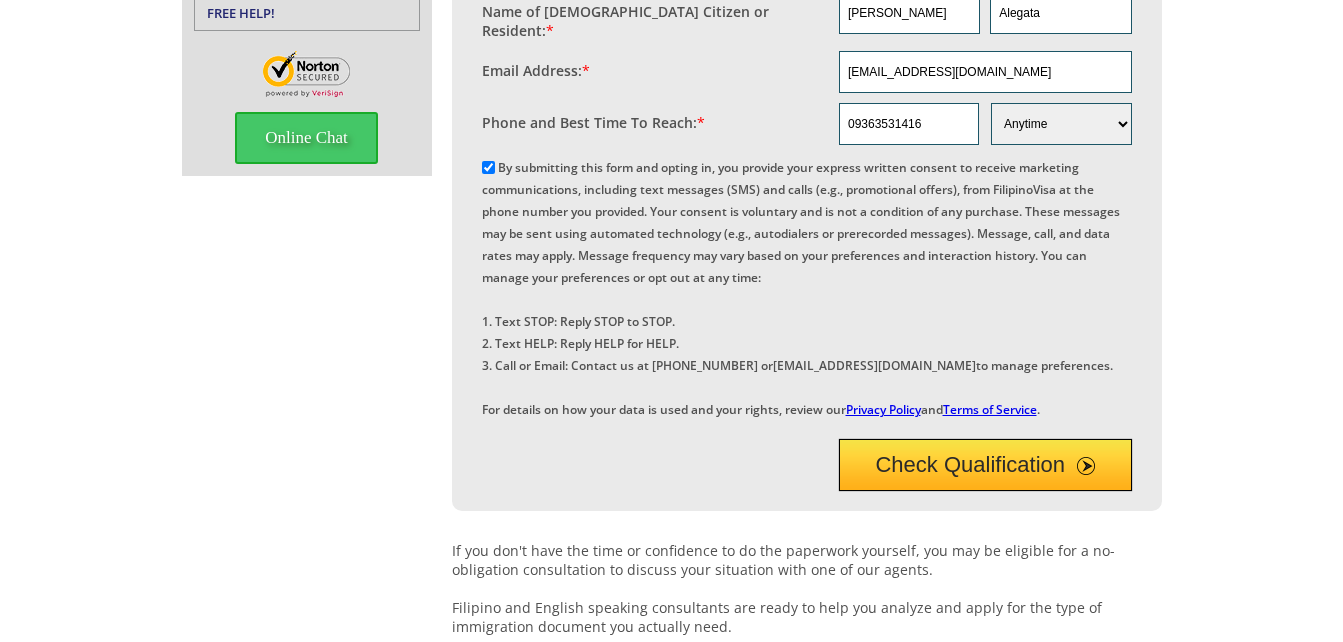 scroll, scrollTop: 600, scrollLeft: 0, axis: vertical 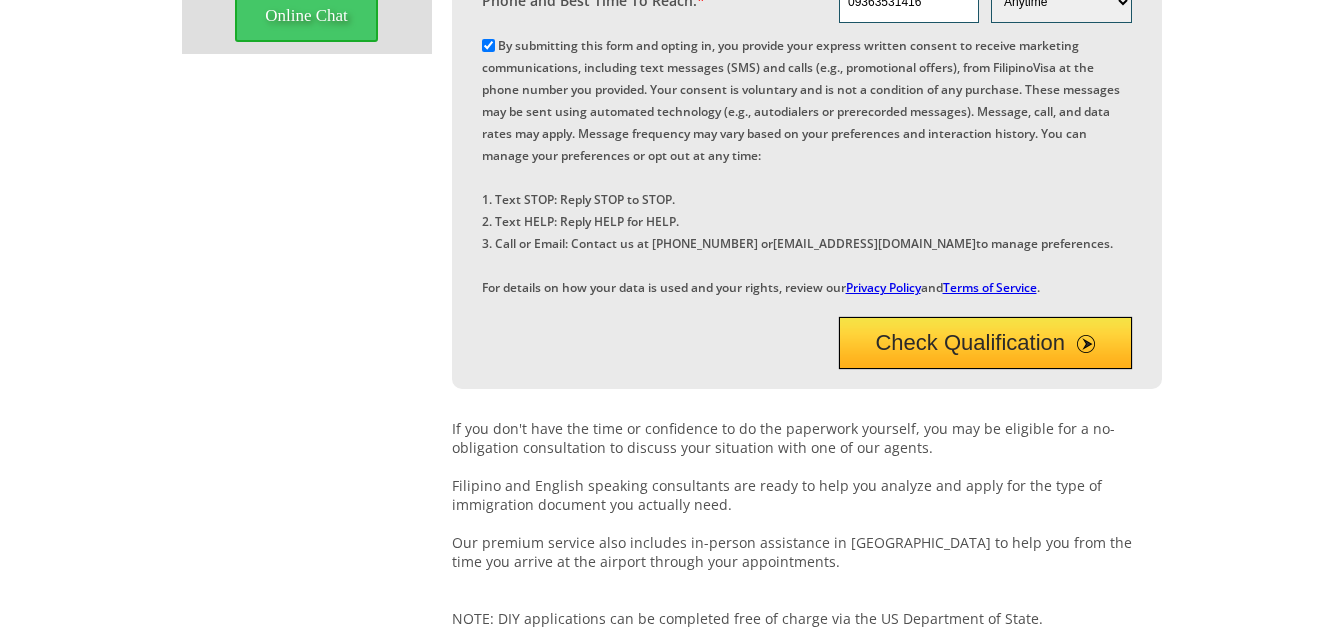 click on "Check Qualification" at bounding box center [985, 343] 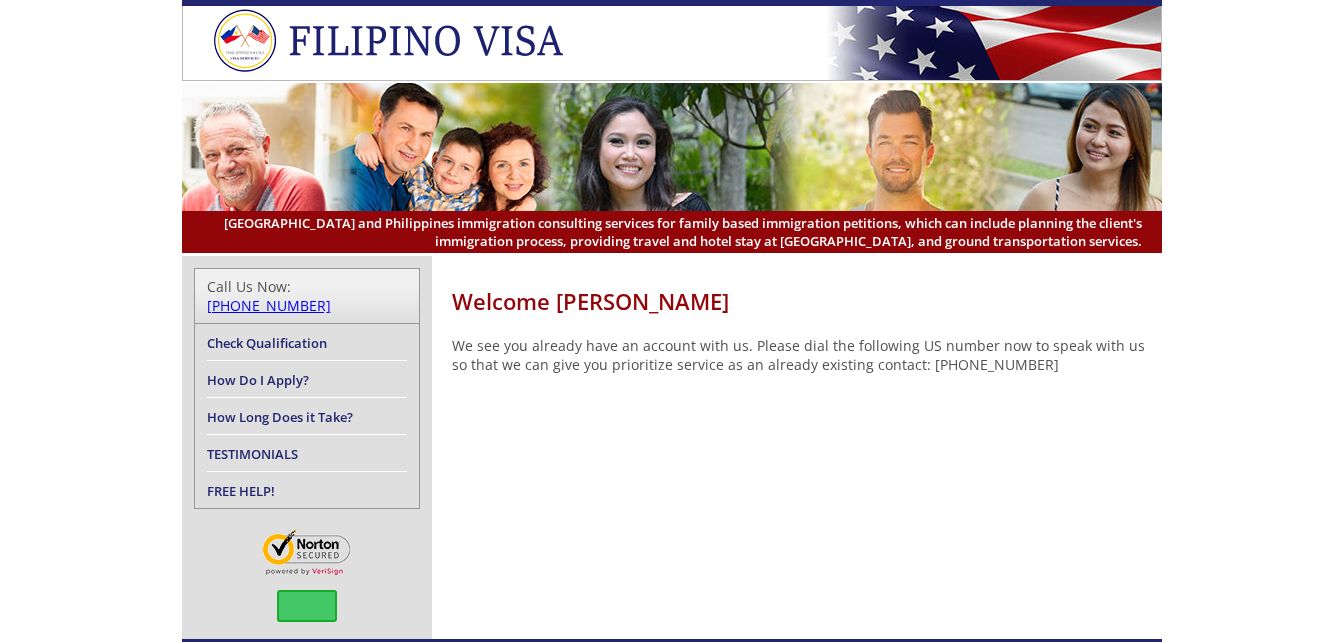 scroll, scrollTop: 0, scrollLeft: 0, axis: both 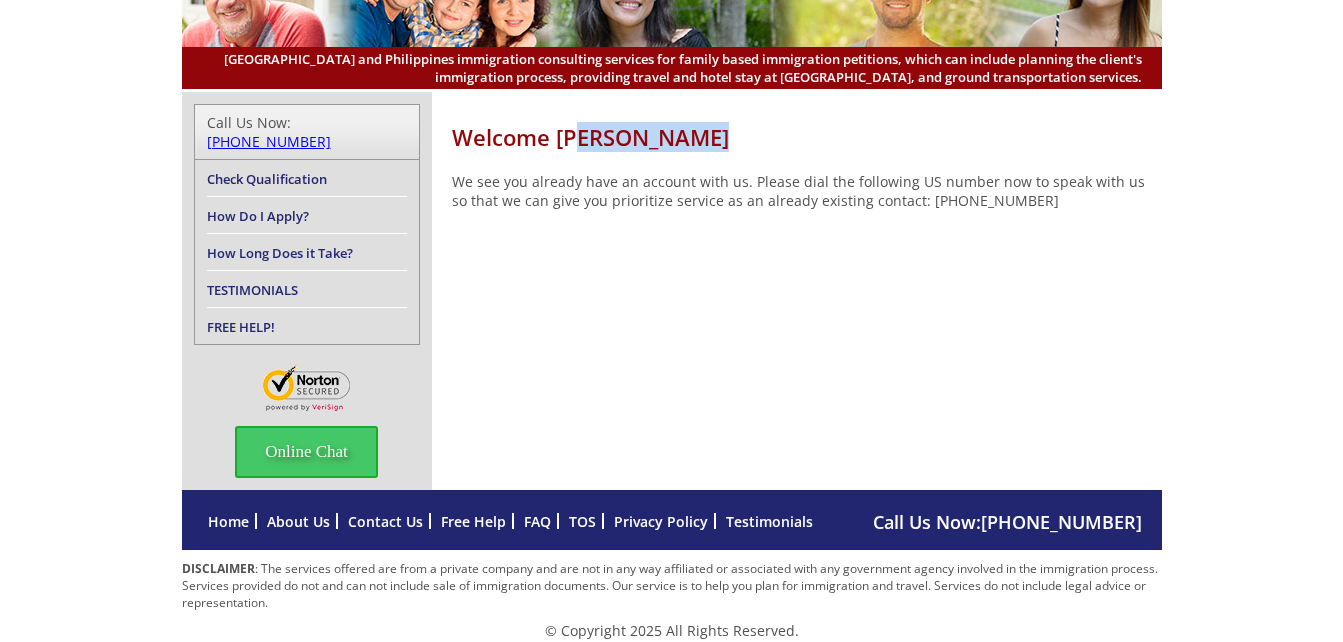 drag, startPoint x: 709, startPoint y: 137, endPoint x: 572, endPoint y: 137, distance: 137 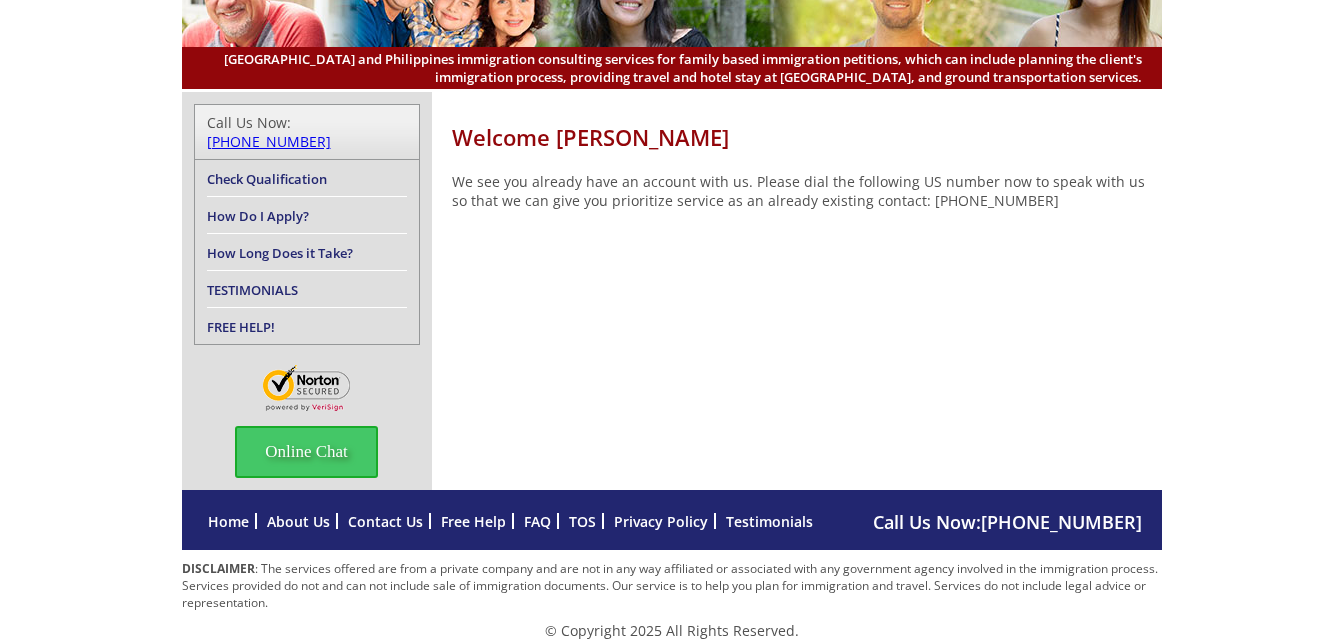 drag, startPoint x: 572, startPoint y: 137, endPoint x: 519, endPoint y: 190, distance: 74.953316 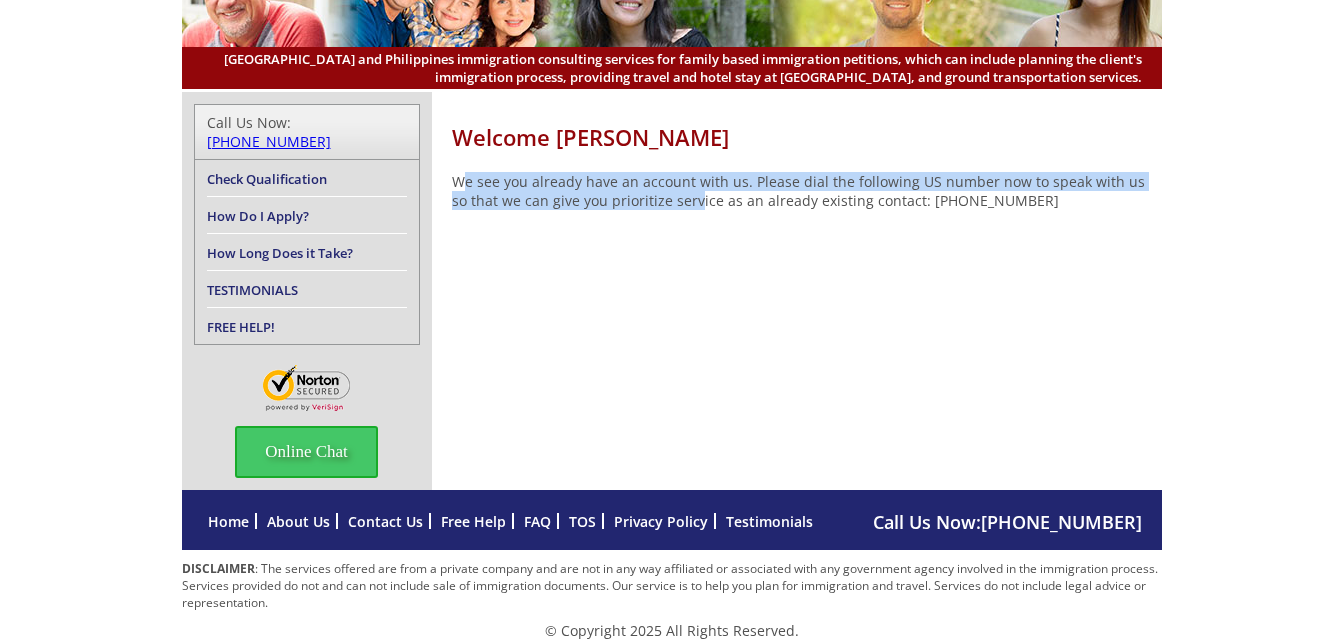 drag, startPoint x: 465, startPoint y: 176, endPoint x: 683, endPoint y: 204, distance: 219.79082 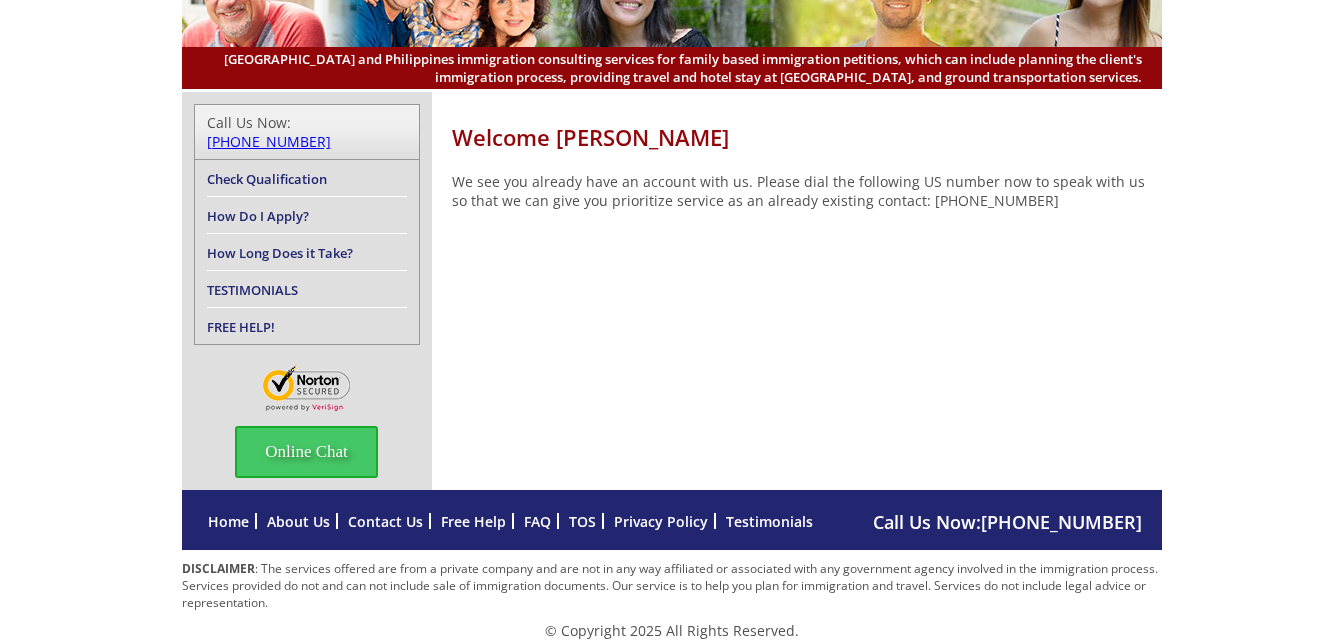 drag, startPoint x: 683, startPoint y: 204, endPoint x: 866, endPoint y: 197, distance: 183.13383 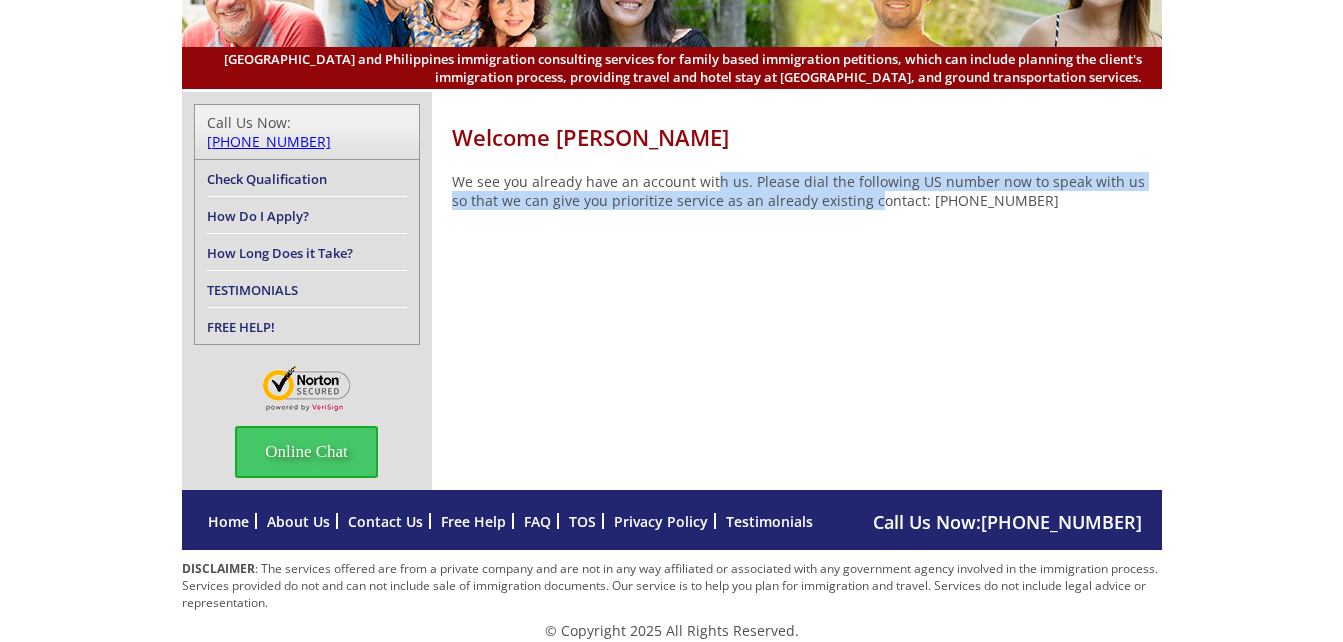 drag, startPoint x: 709, startPoint y: 180, endPoint x: 853, endPoint y: 201, distance: 145.5232 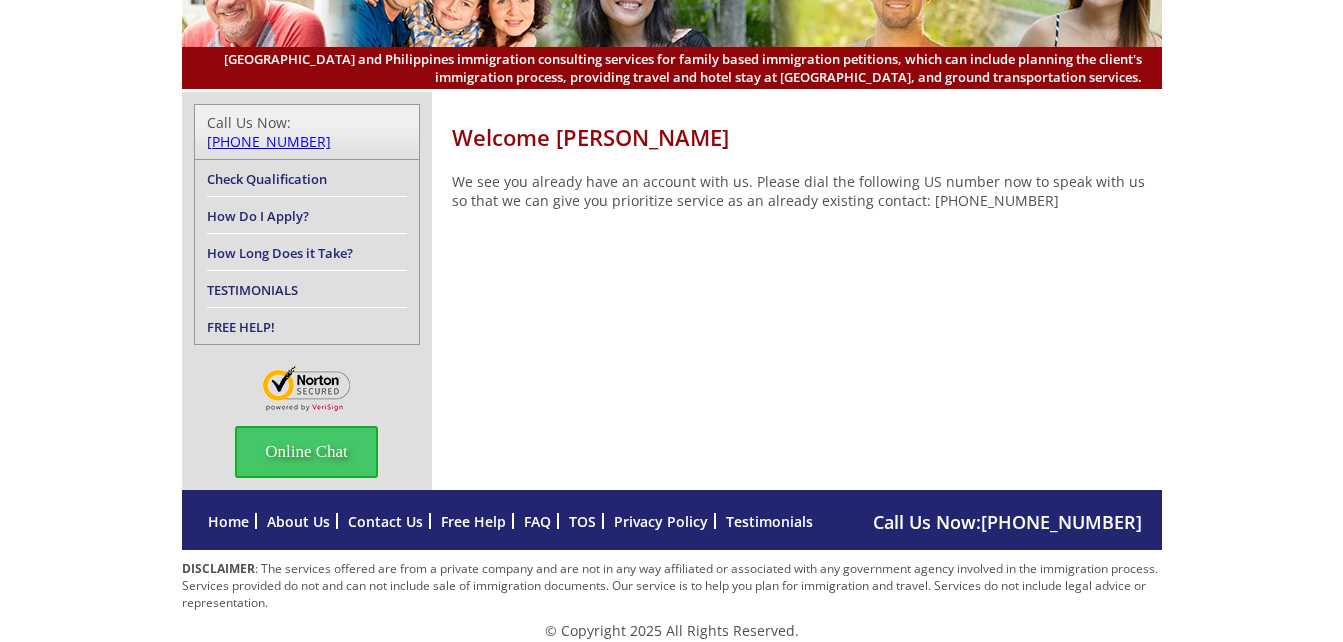 click on "[PHONE_NUMBER]" at bounding box center [1061, 522] 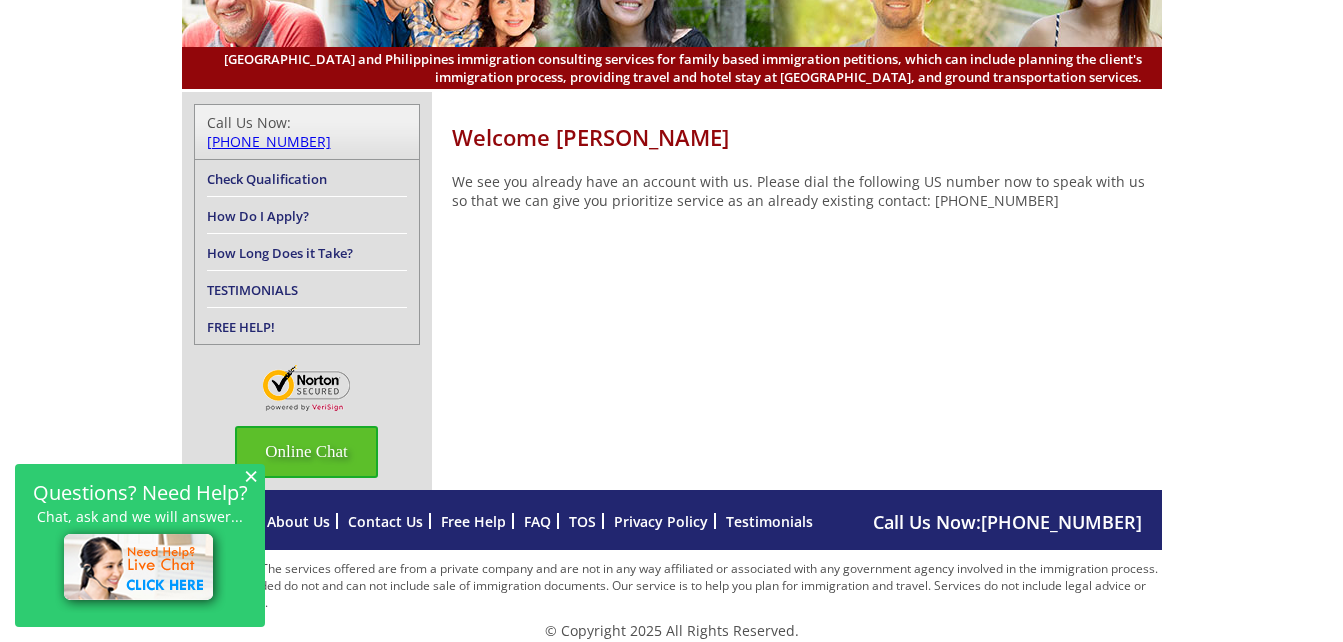 click on "Online Chat" at bounding box center (306, 452) 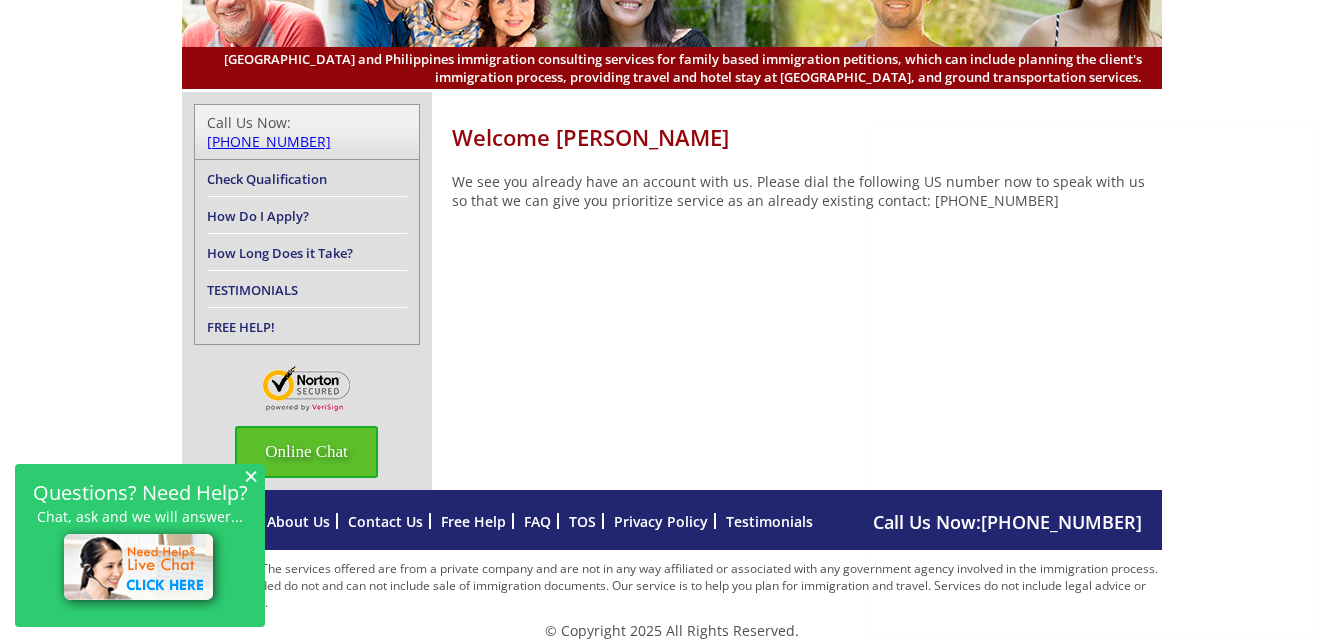 click on "Online Chat" at bounding box center (306, 452) 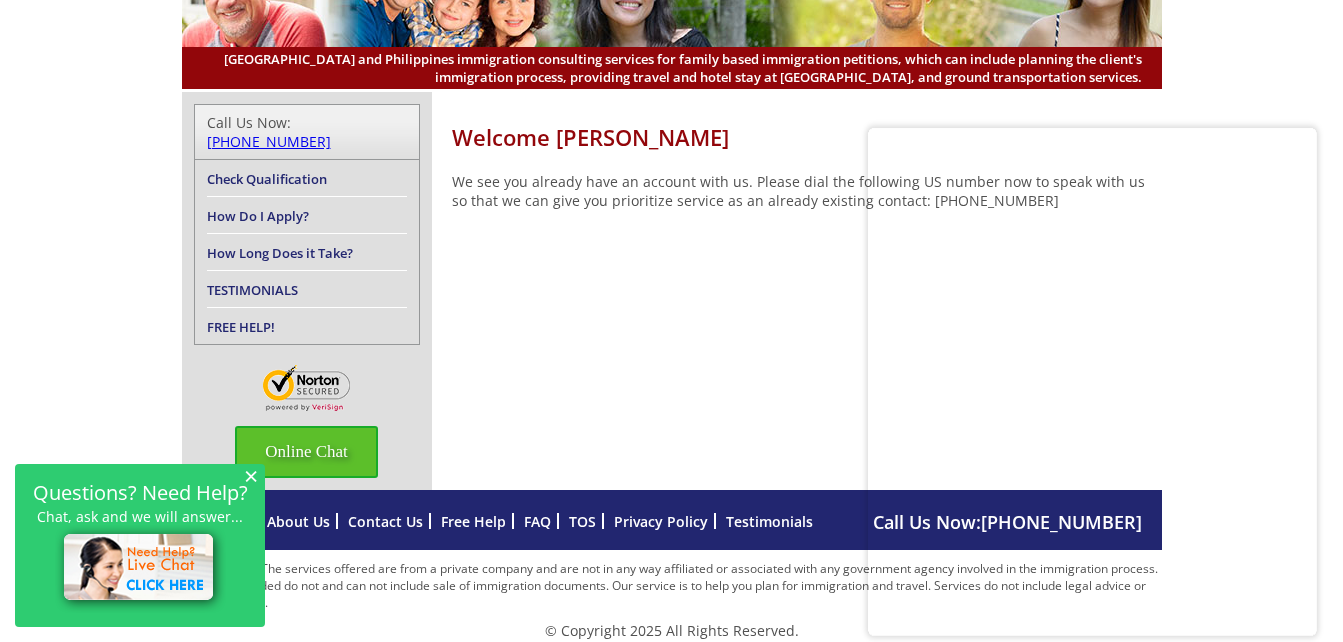 click on "Online Chat" at bounding box center (306, 452) 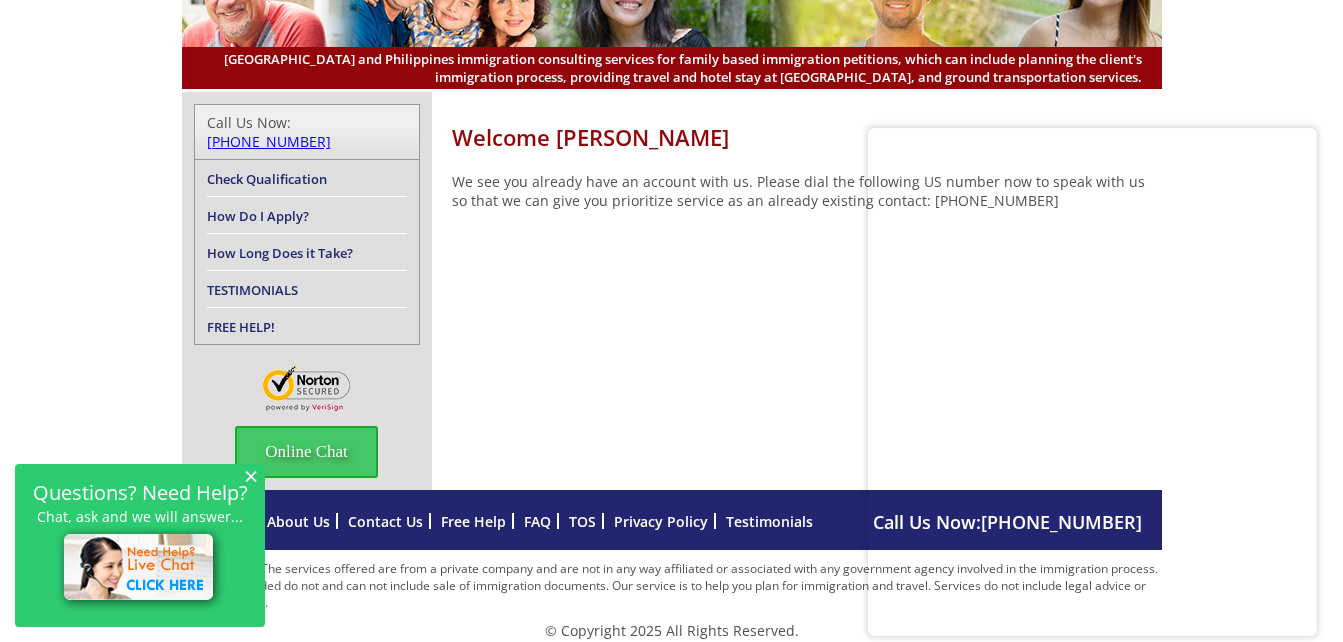 click on "Welcome [PERSON_NAME]
We see you already have an account with us.  Please dial the following US number now to speak with us so that we can give you prioritize service as an already existing contact:  [PHONE_NUMBER]" at bounding box center (807, 176) 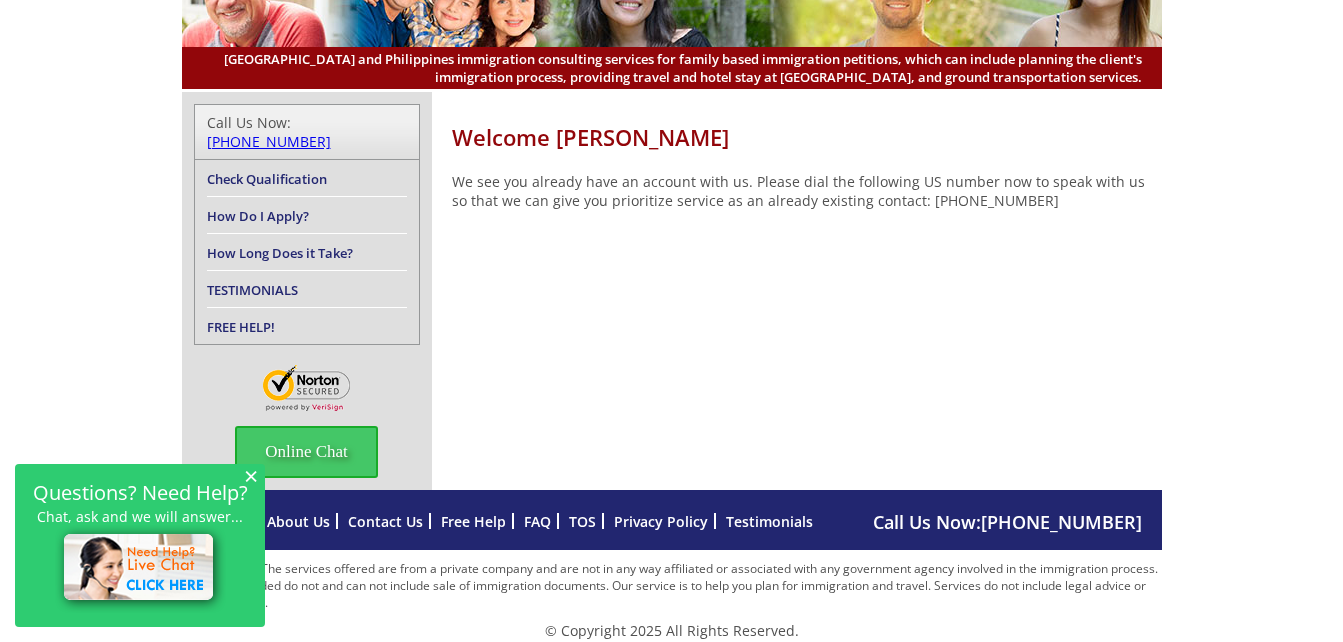 click on "Welcome [PERSON_NAME]
We see you already have an account with us.  Please dial the following US number now to speak with us so that we can give you prioritize service as an already existing contact:  [PHONE_NUMBER]
Call Us Now:  [PHONE_NUMBER]
Check Qualification
How Do I Apply?
How Long Does it Take?
TESTIMONIALS
FREE HELP!
Online Chat
×
Questions? Need Help?
Chat, ask and we will answer...
Questions?
Need Help?
Chat, ask and we will answer...
What is your email address to be linked to your application data?
Create My Account" at bounding box center (672, 291) 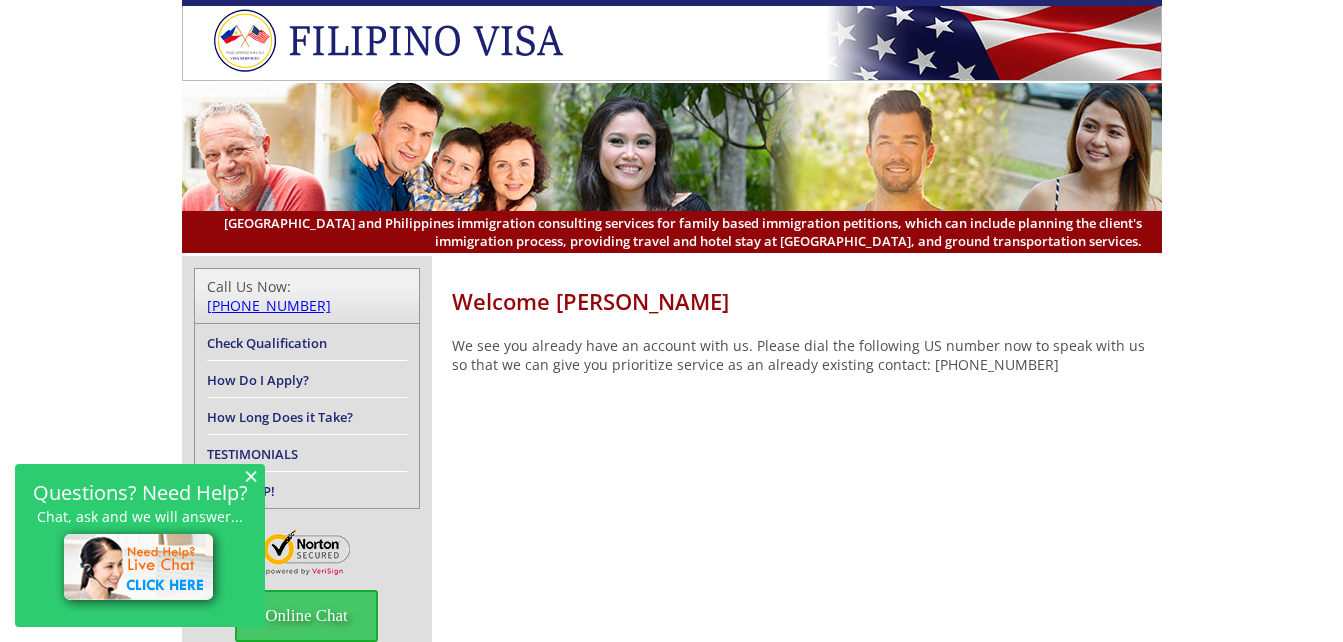 scroll, scrollTop: 164, scrollLeft: 0, axis: vertical 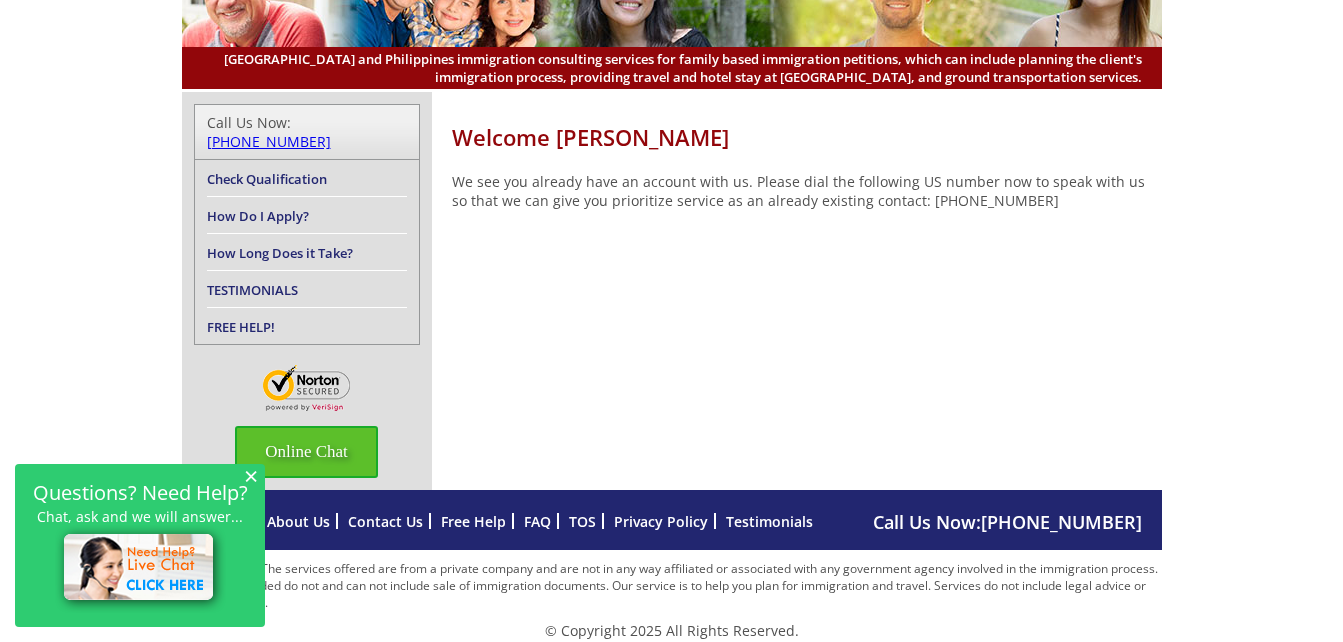 click on "Online Chat" at bounding box center (306, 452) 